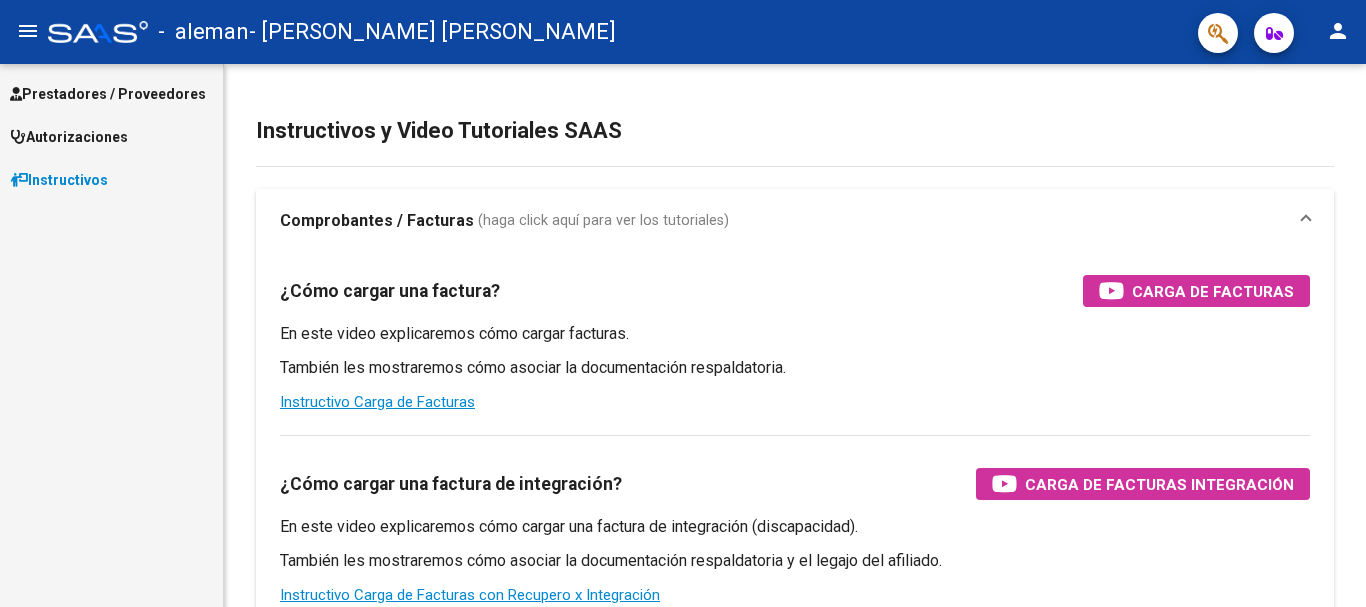 scroll, scrollTop: 0, scrollLeft: 0, axis: both 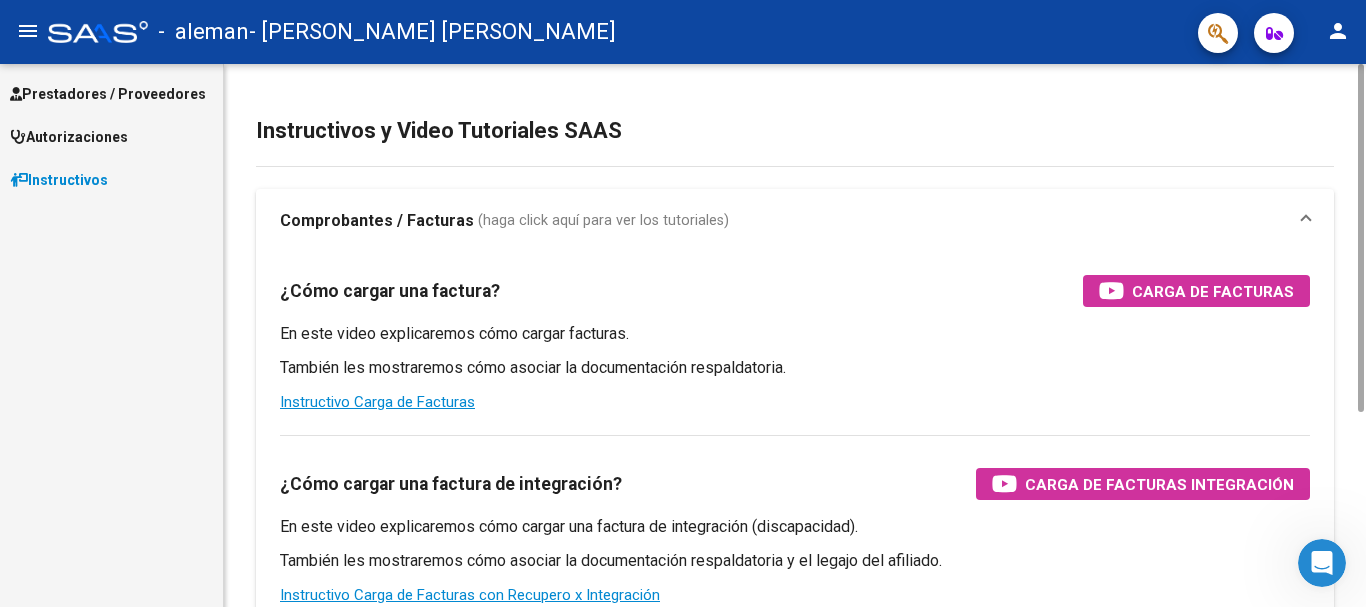 drag, startPoint x: 1362, startPoint y: 246, endPoint x: 1337, endPoint y: 196, distance: 55.9017 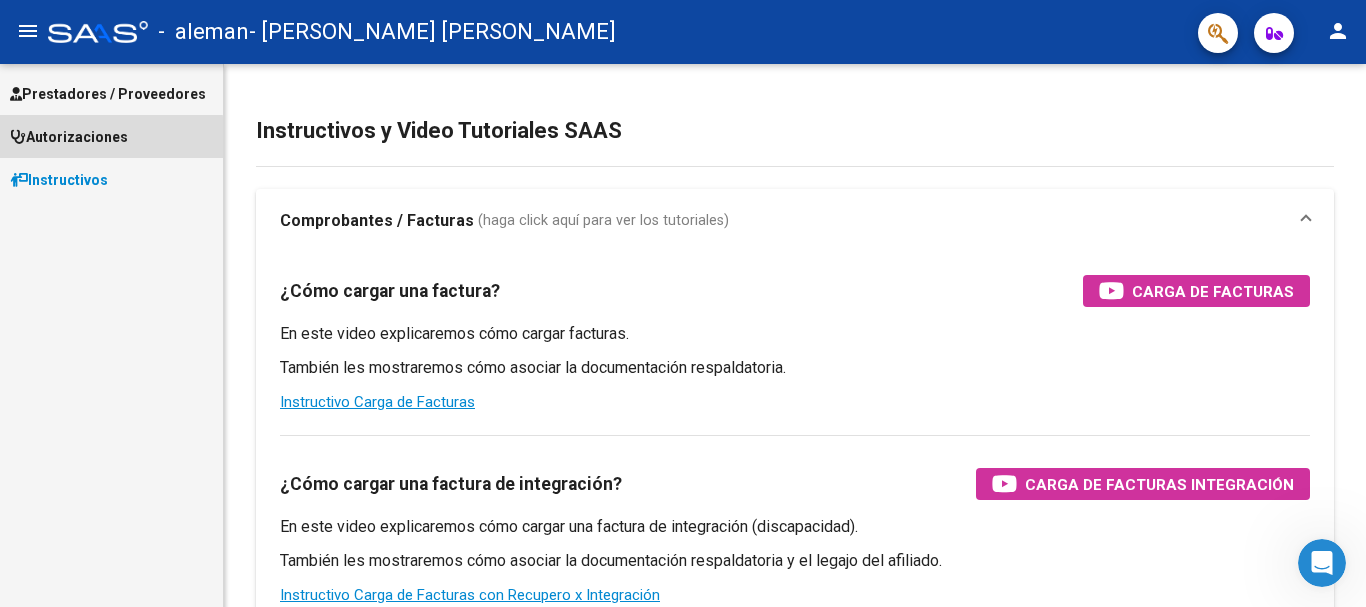 click on "Autorizaciones" at bounding box center (69, 137) 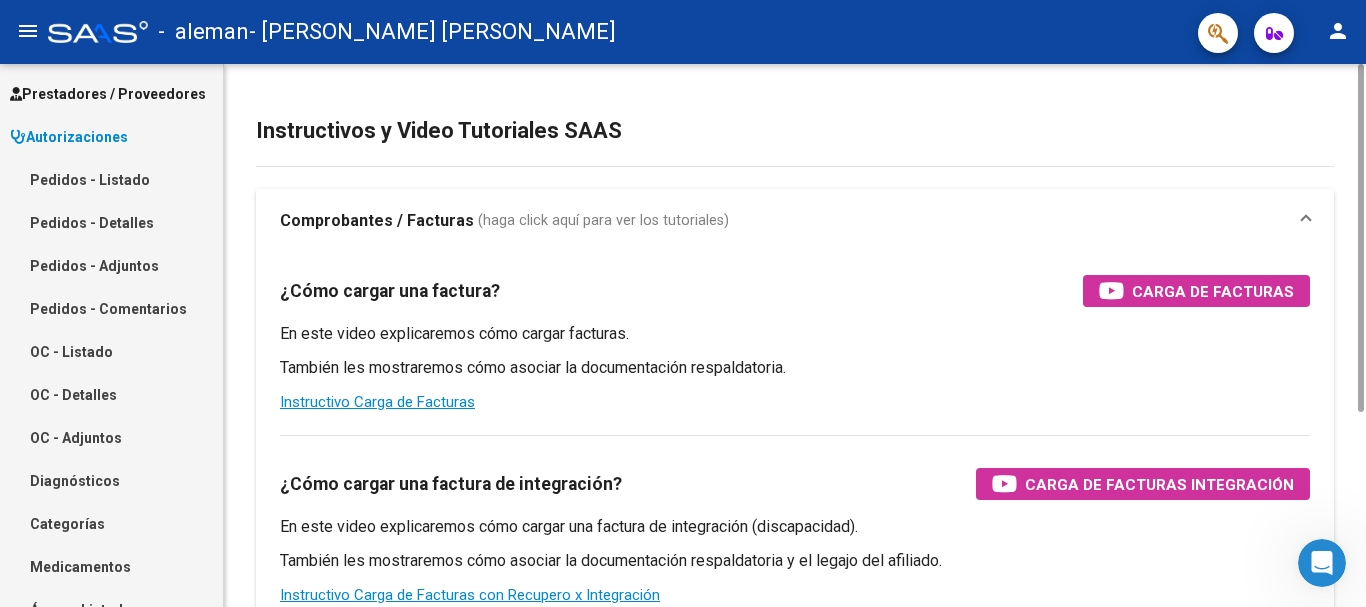 click on "¿Cómo cargar una factura?    Carga de Facturas En este video explicaremos cómo cargar facturas. También les mostraremos cómo asociar la documentación respaldatoria. Instructivo Carga de Facturas ¿Cómo cargar una factura de integración?    Carga de Facturas Integración En este video explicaremos cómo cargar una factura de integración (discapacidad). También les mostraremos cómo asociar la documentación respaldatoria y el legajo del afiliado. Instructivo Carga de Facturas con Recupero x Integración ¿Cómo editar una factura de integración?    Edición de Facturas de integración En este video explicaremos cómo editar una factura que ya habíamos cargado. Les mostraremos cómo asociar la documentación respaldatoria y la trazabilidad." at bounding box center (795, 534) 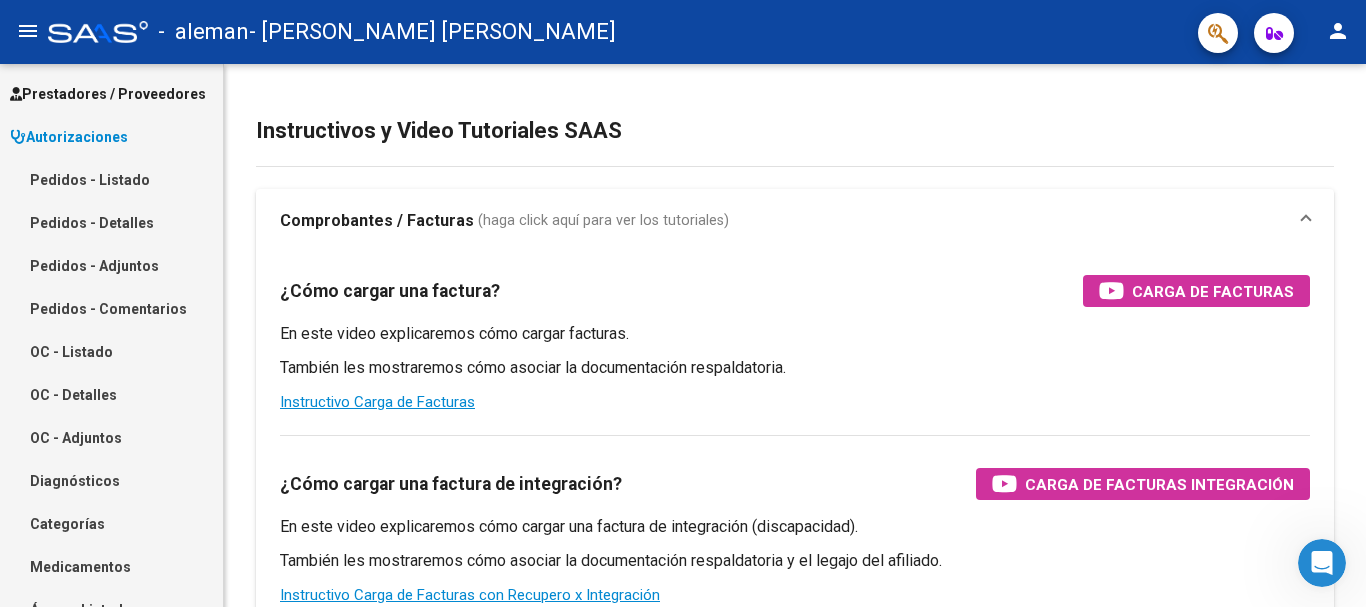 click on "Autorizaciones" at bounding box center (69, 137) 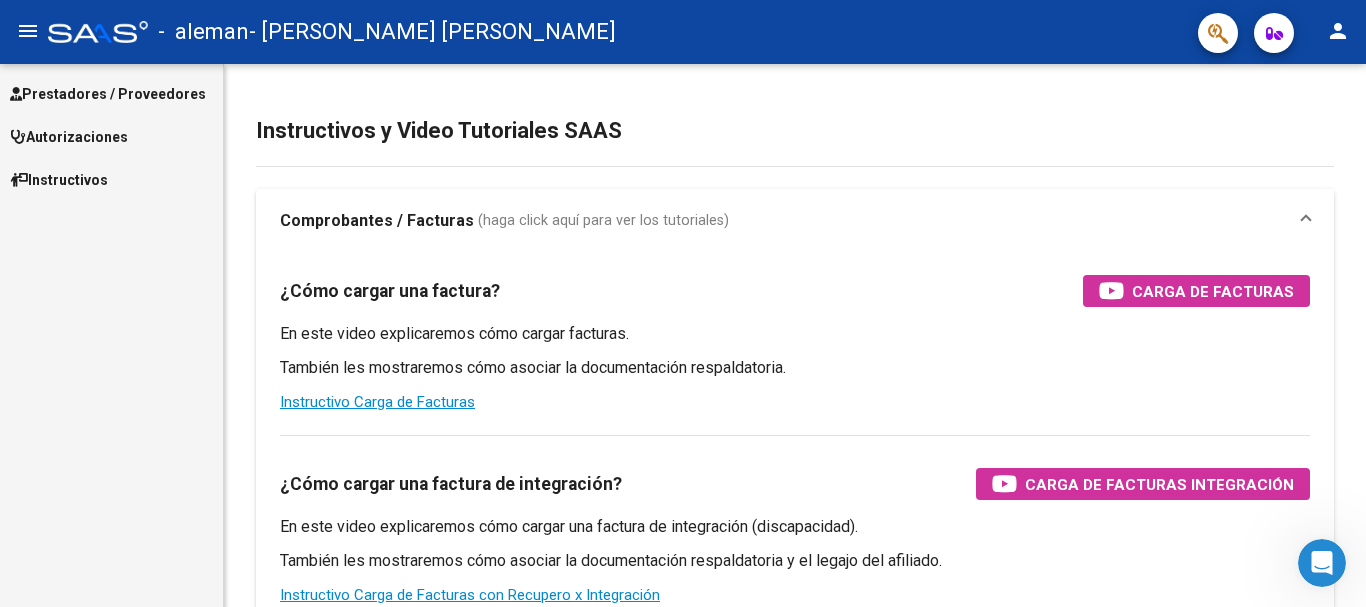 click on "Autorizaciones" at bounding box center [69, 137] 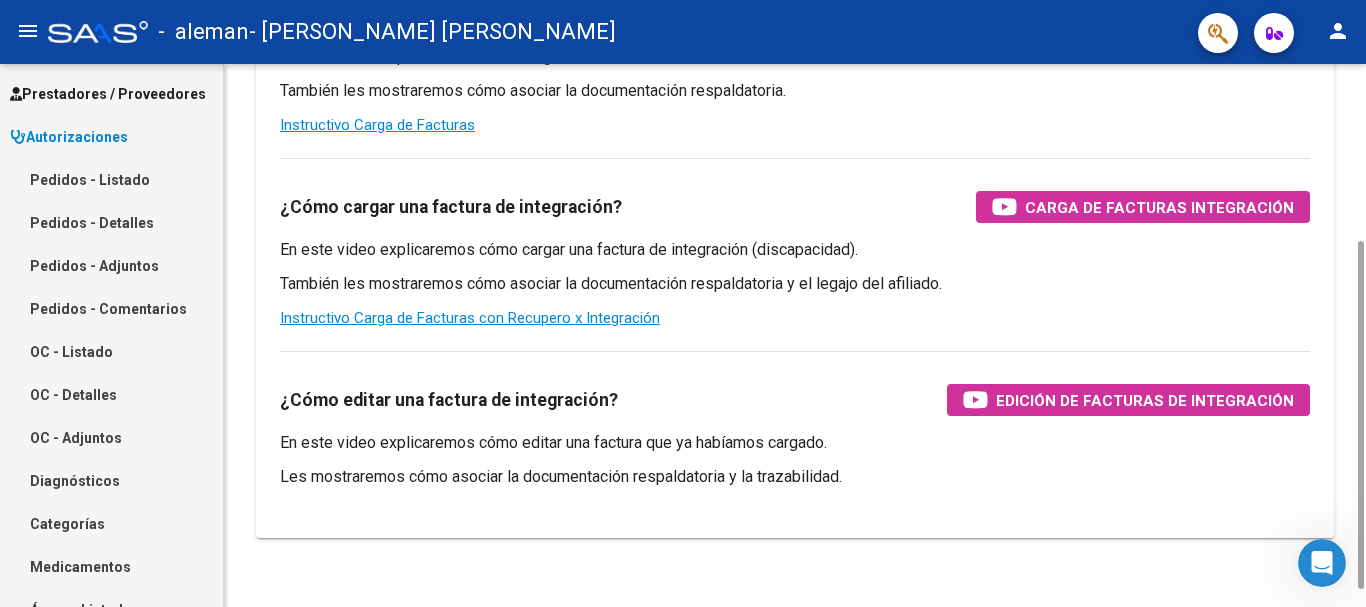 scroll, scrollTop: 304, scrollLeft: 0, axis: vertical 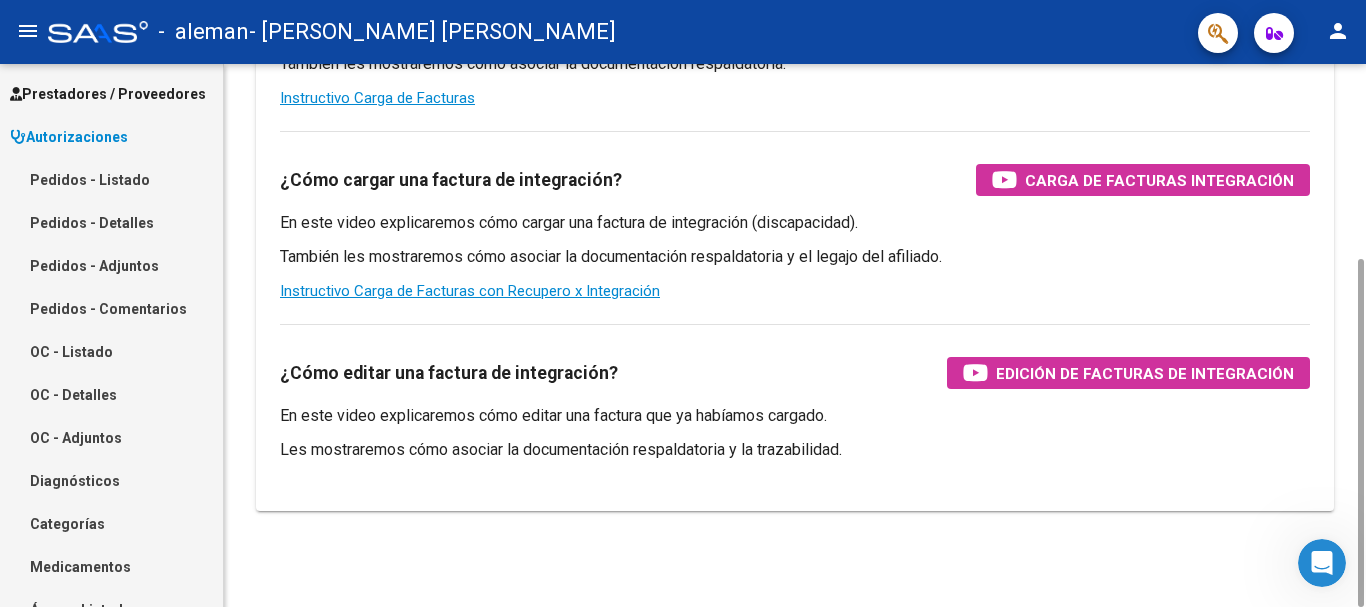 drag, startPoint x: 1356, startPoint y: 309, endPoint x: 1365, endPoint y: 631, distance: 322.12576 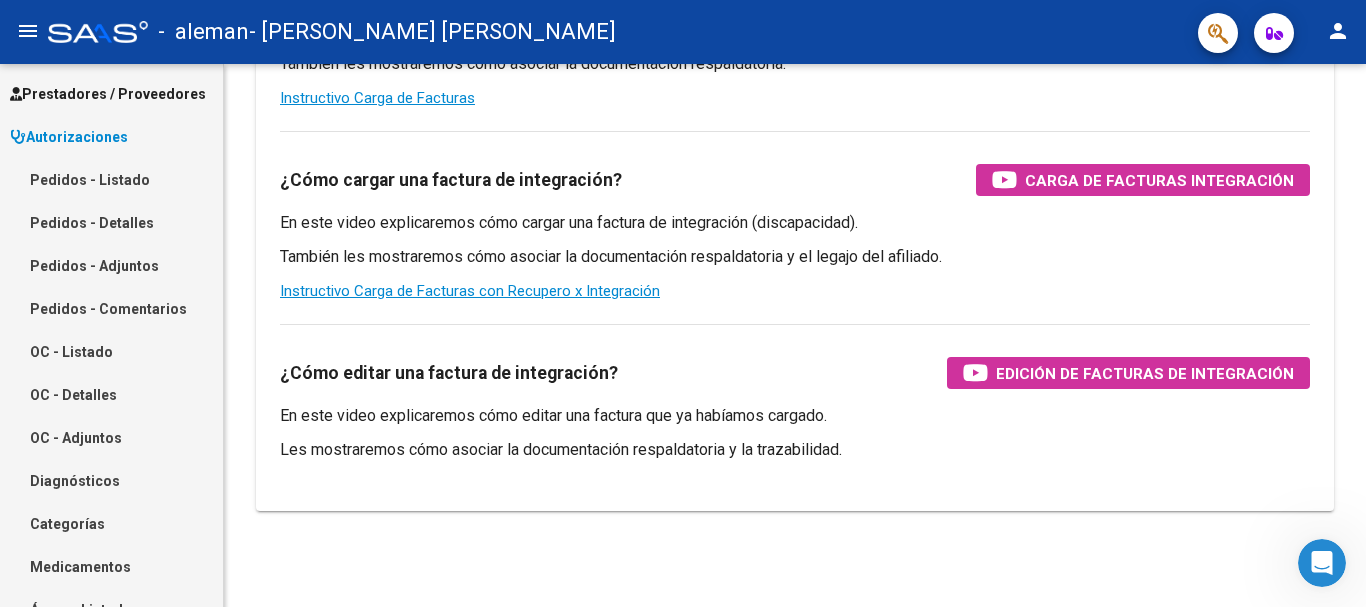 scroll, scrollTop: 67, scrollLeft: 0, axis: vertical 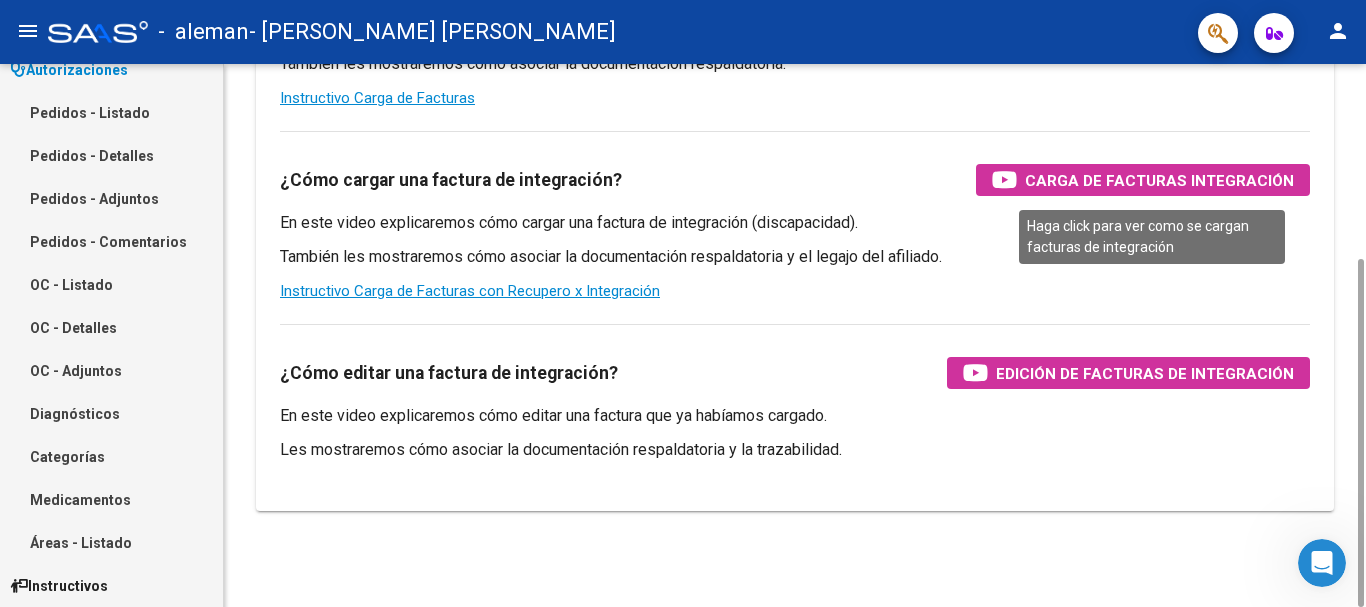click on "Carga de Facturas Integración" at bounding box center (1159, 180) 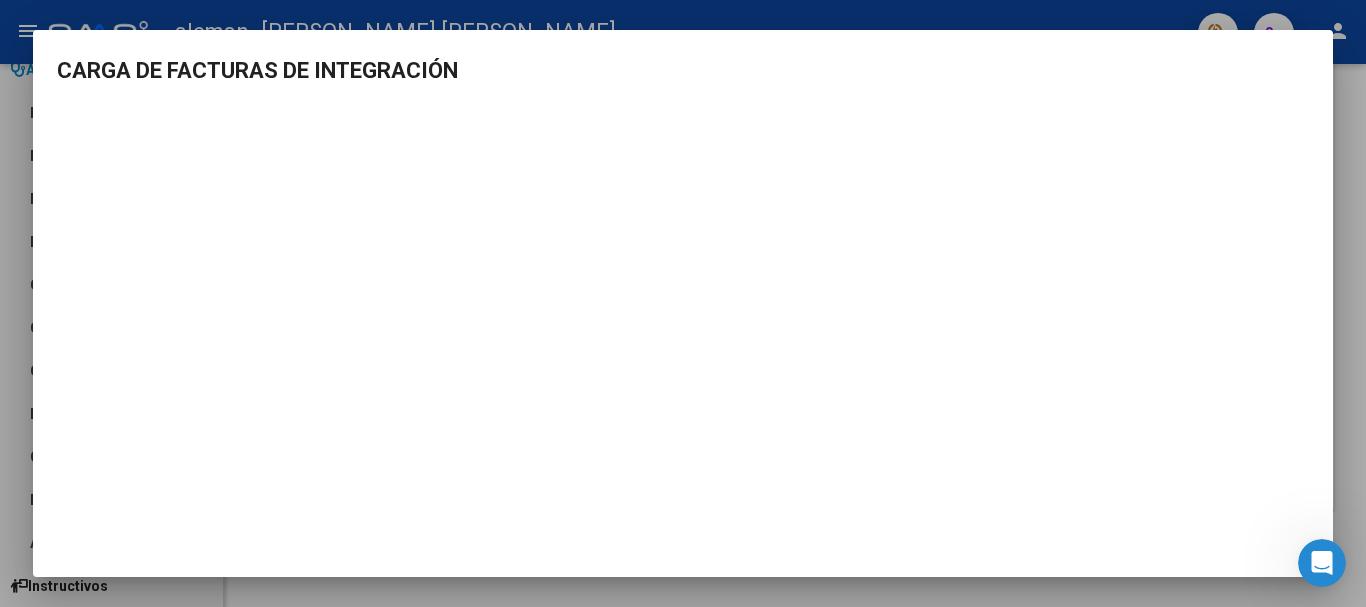scroll, scrollTop: 2, scrollLeft: 0, axis: vertical 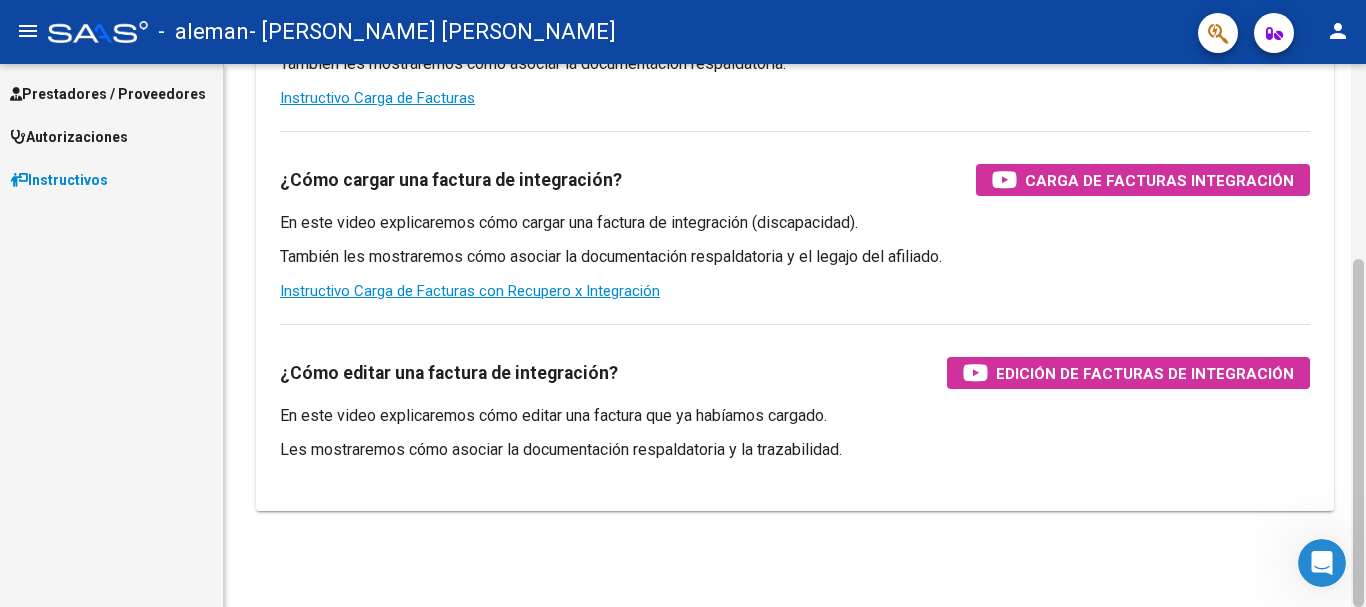 drag, startPoint x: 1358, startPoint y: 387, endPoint x: 1365, endPoint y: 601, distance: 214.11446 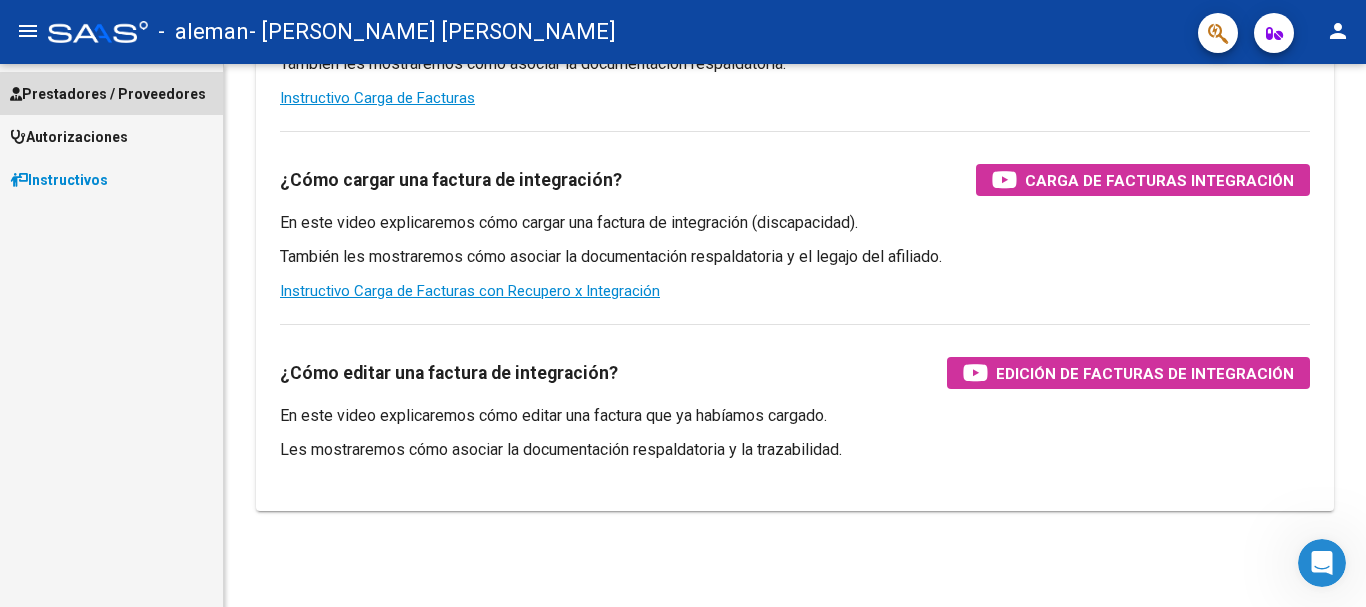 click on "Prestadores / Proveedores" at bounding box center [108, 94] 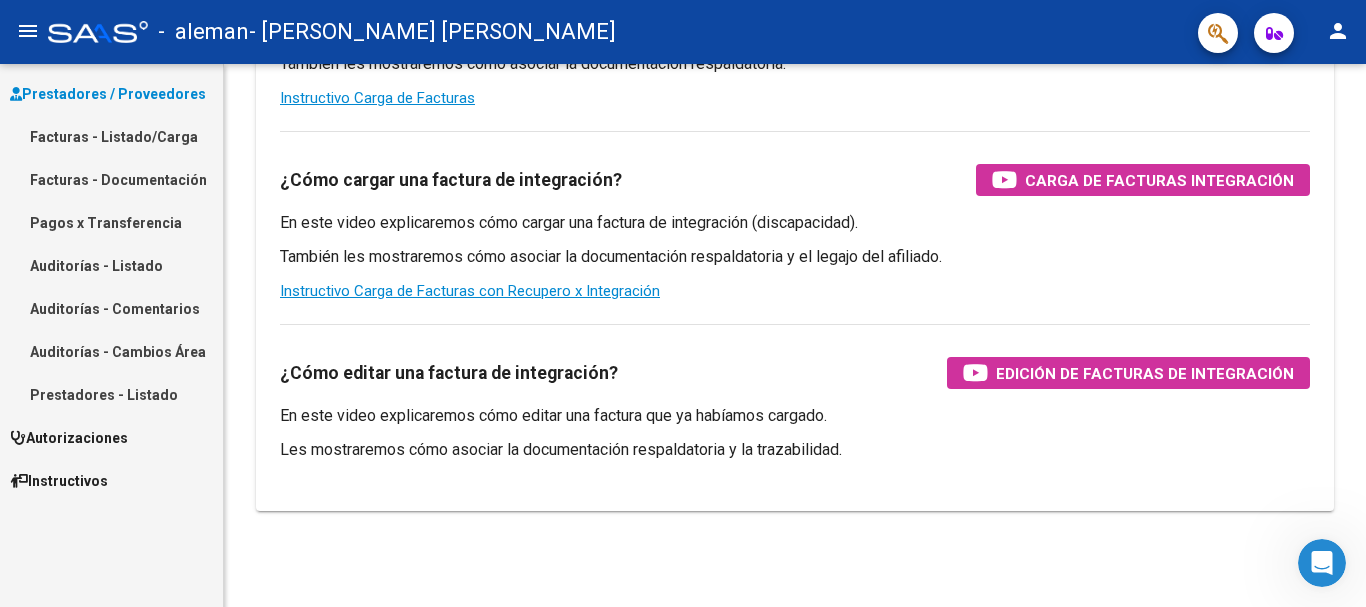 click on "Facturas - Listado/Carga" at bounding box center (111, 136) 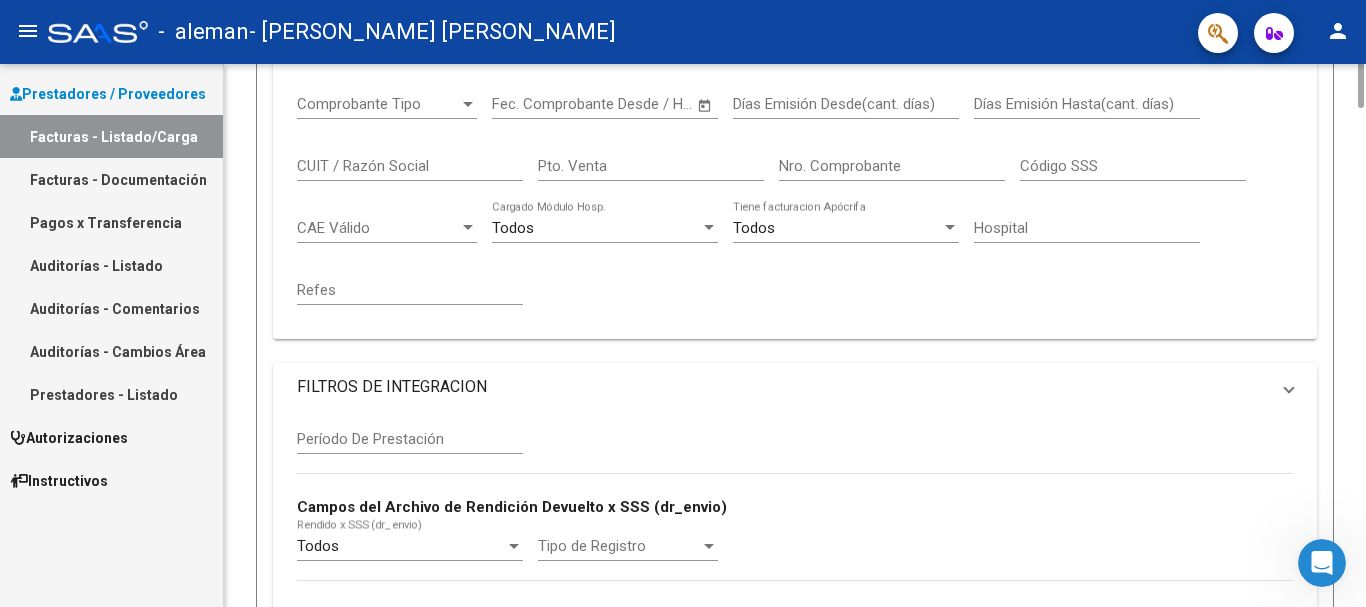 scroll, scrollTop: 0, scrollLeft: 0, axis: both 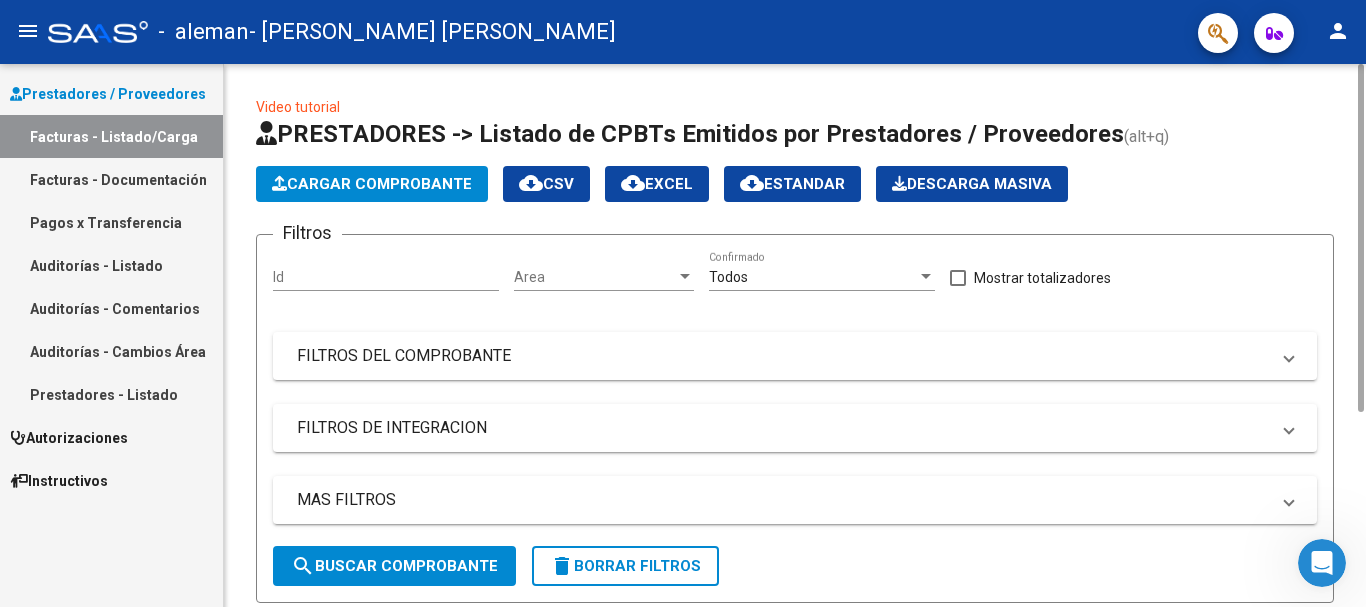 click on "Cargar Comprobante" 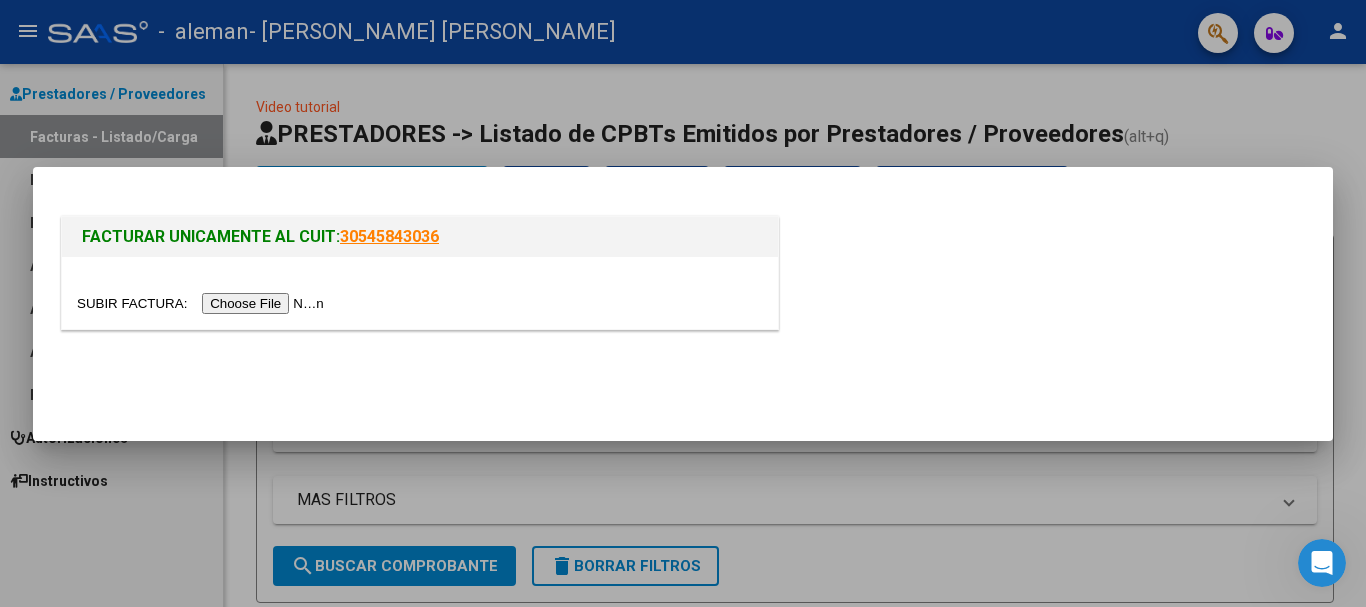 click at bounding box center [203, 303] 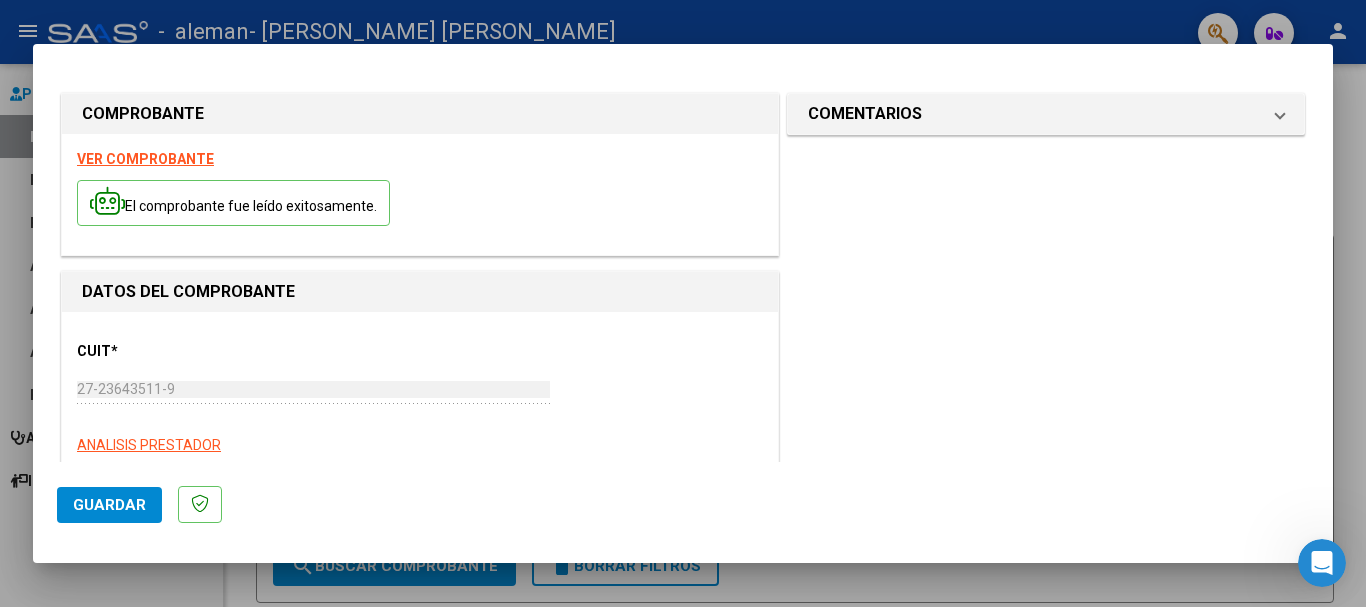 click on "Guardar" 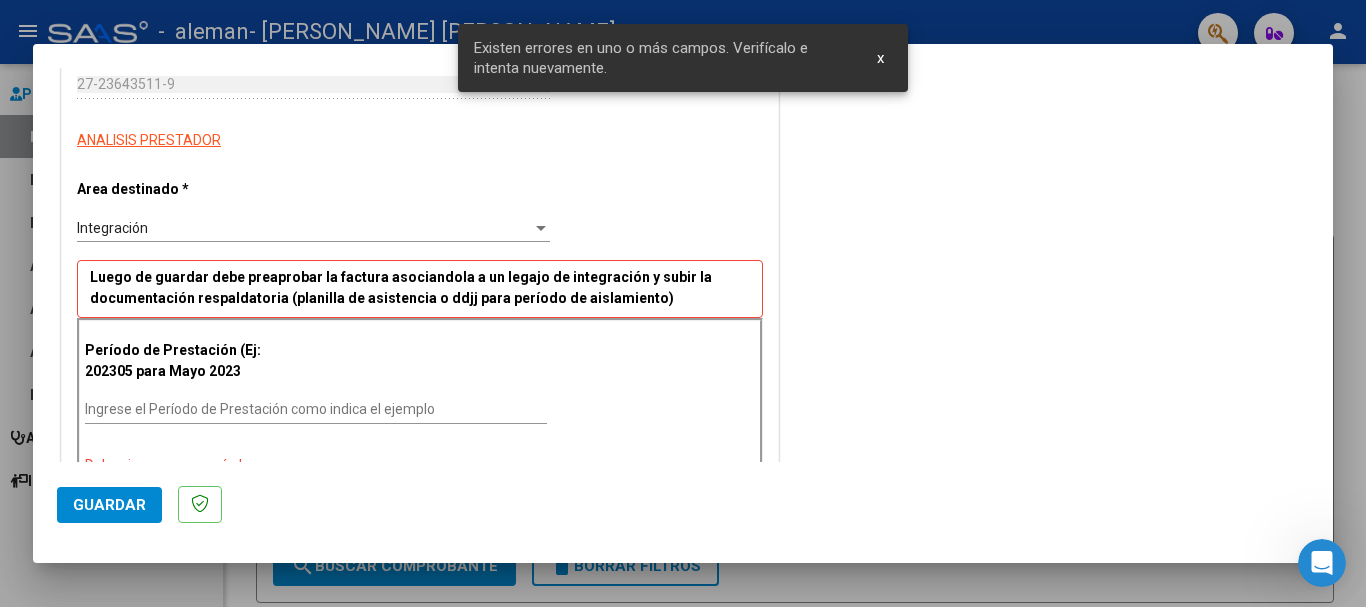 scroll, scrollTop: 430, scrollLeft: 0, axis: vertical 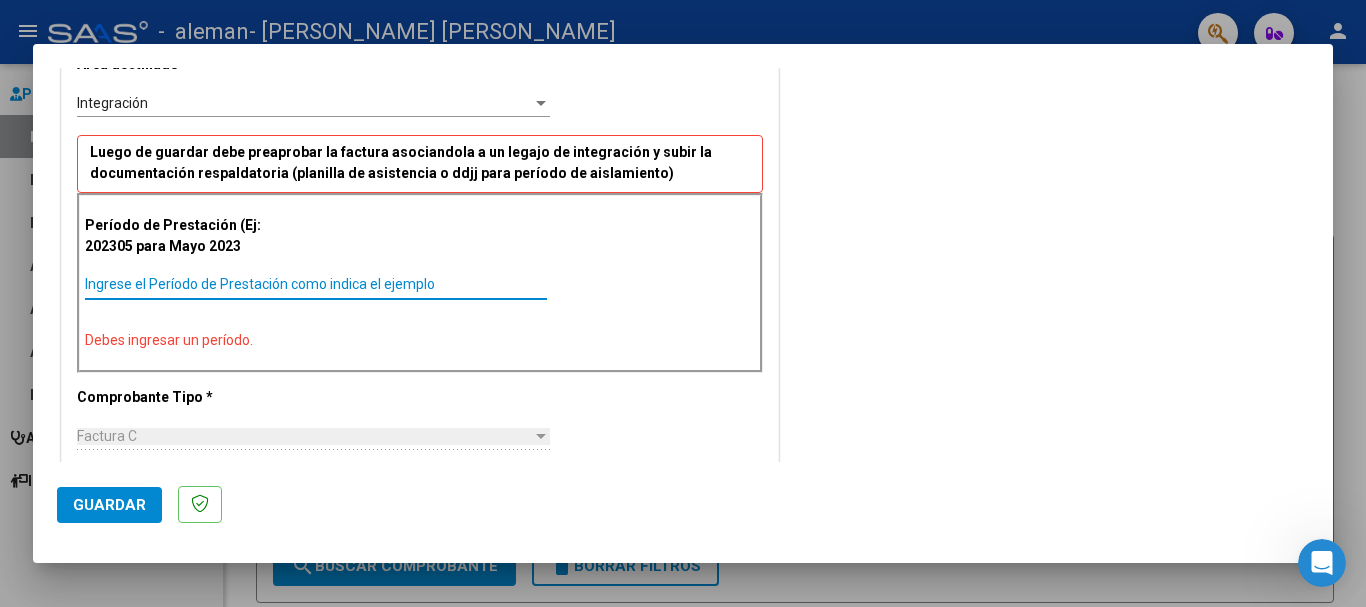 click on "Ingrese el Período de Prestación como indica el ejemplo" at bounding box center [316, 284] 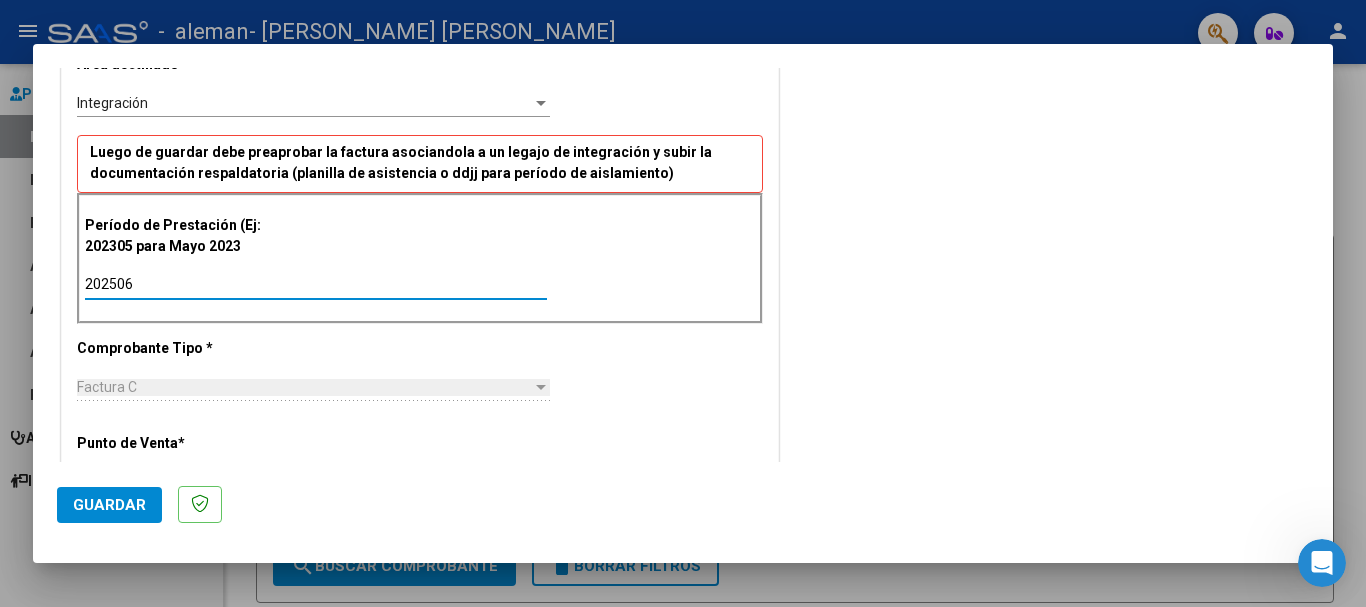 type on "202506" 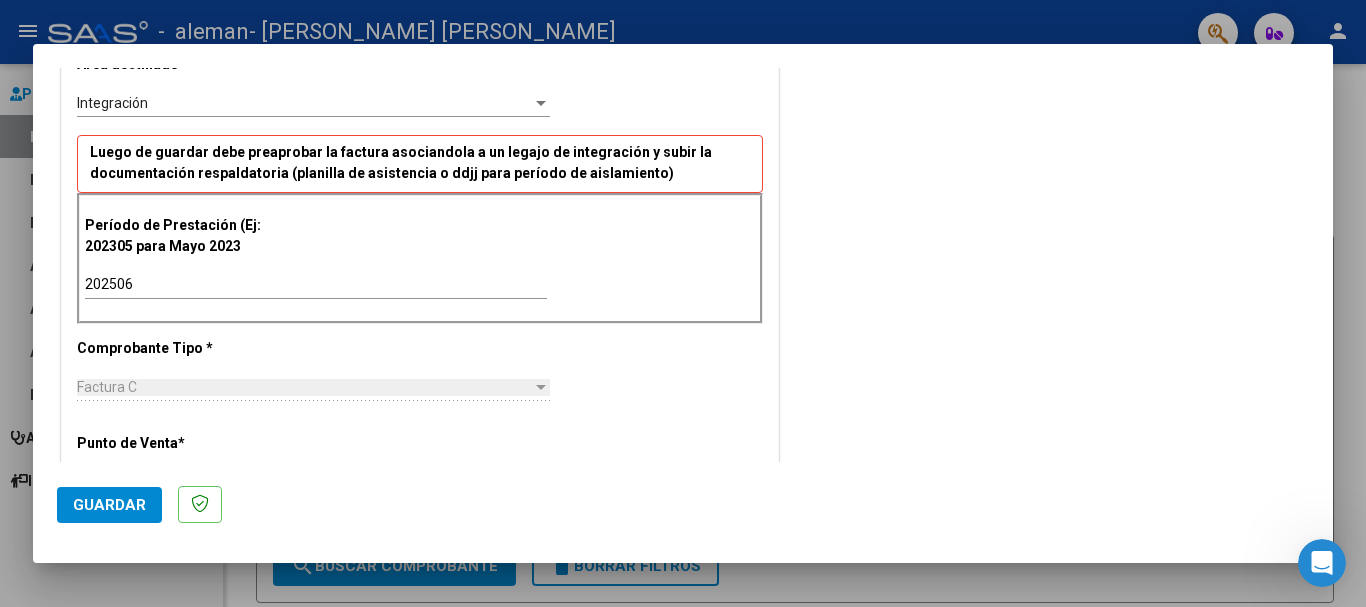 click at bounding box center [541, 387] 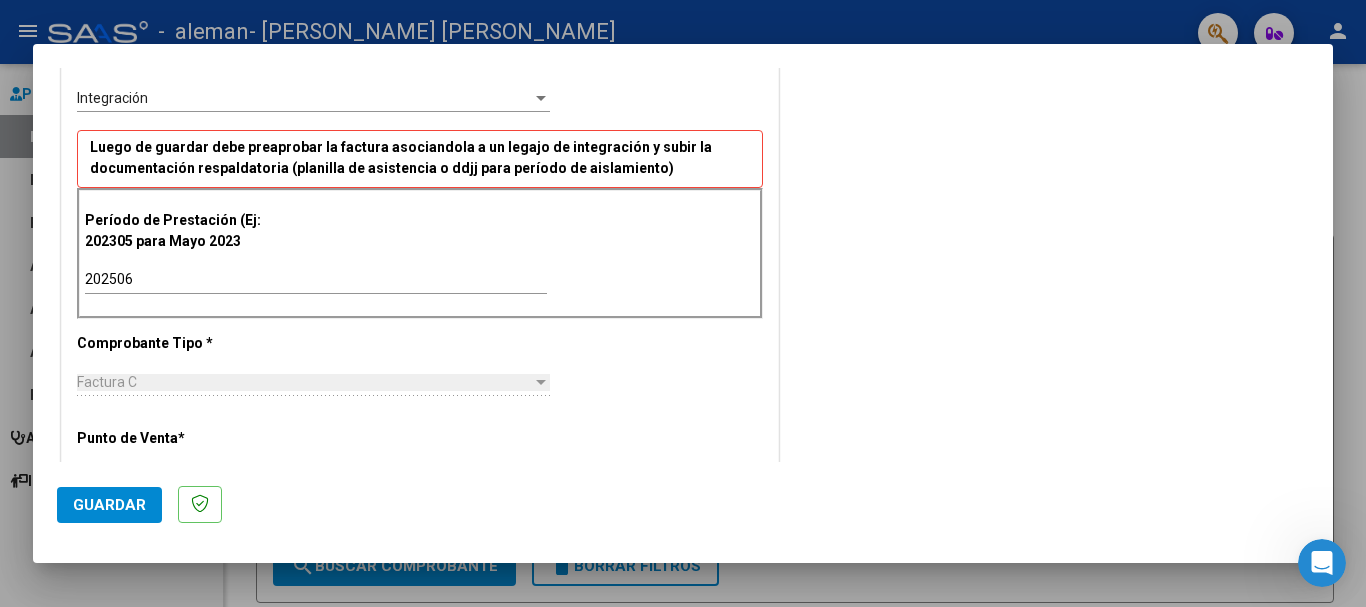 scroll, scrollTop: 434, scrollLeft: 0, axis: vertical 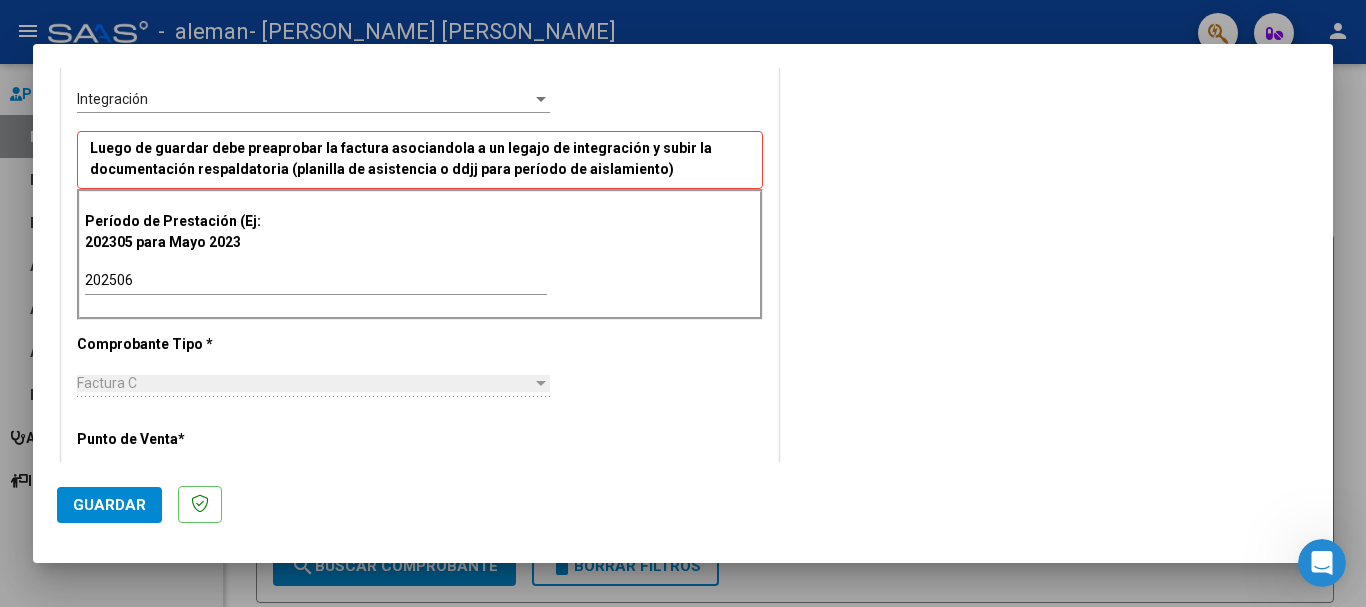 drag, startPoint x: 93, startPoint y: 393, endPoint x: 96, endPoint y: 440, distance: 47.095646 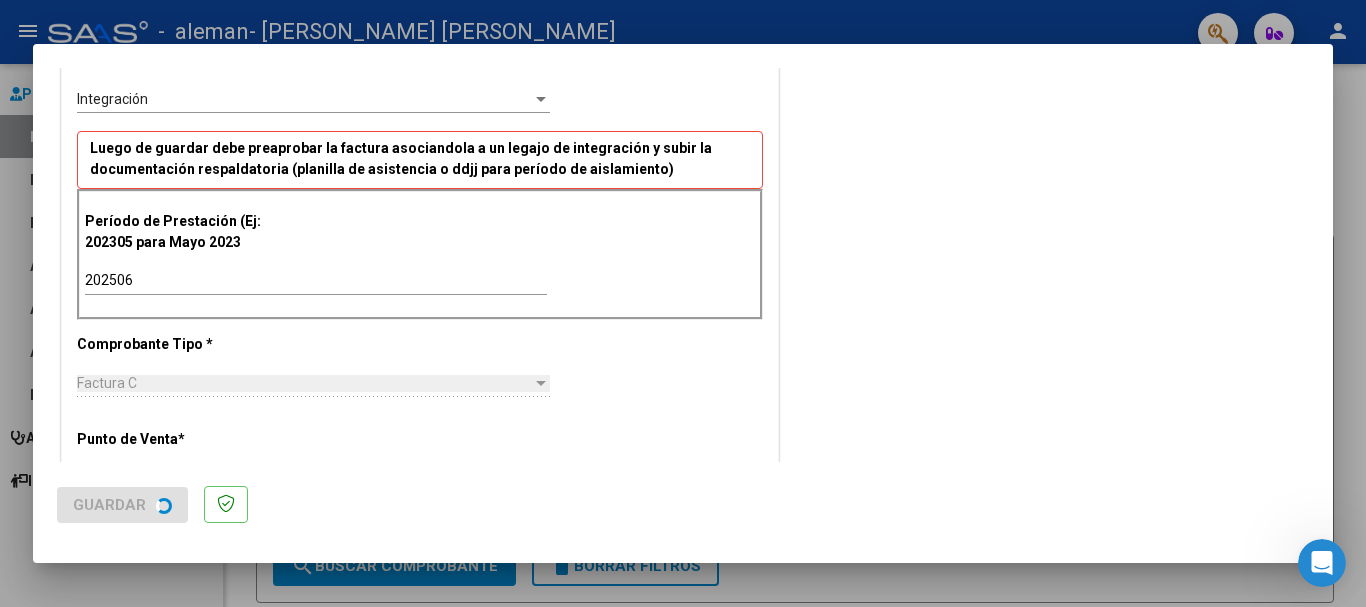 scroll, scrollTop: 0, scrollLeft: 0, axis: both 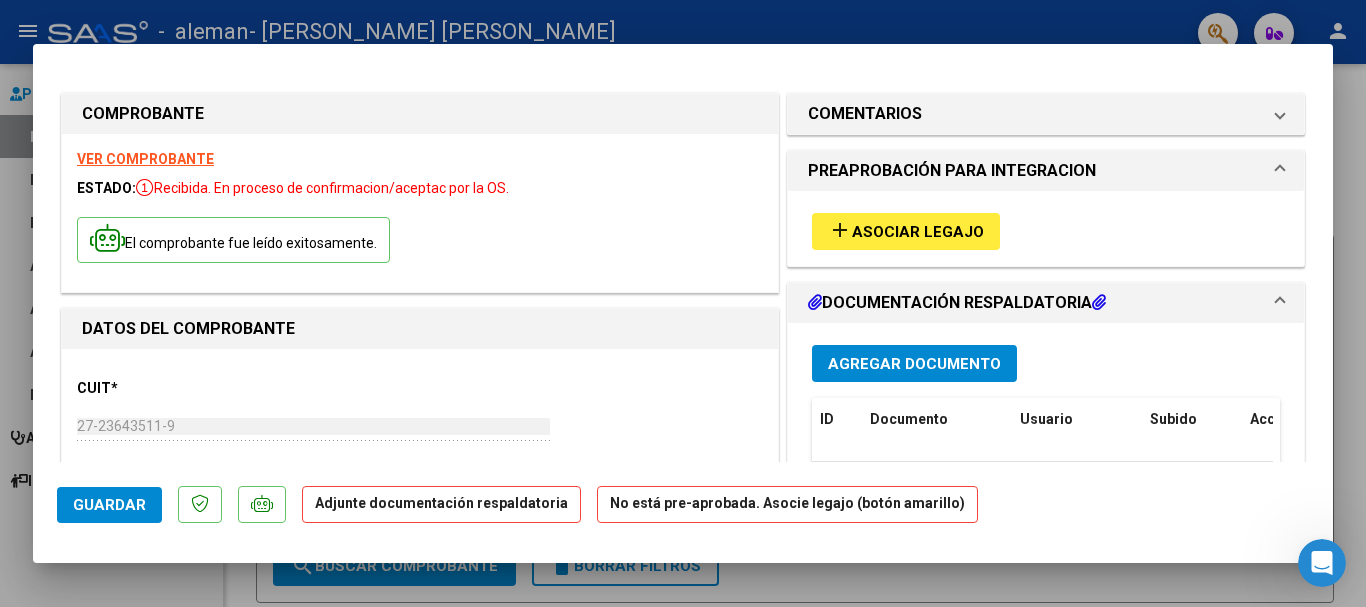 click on "Asociar Legajo" at bounding box center (918, 232) 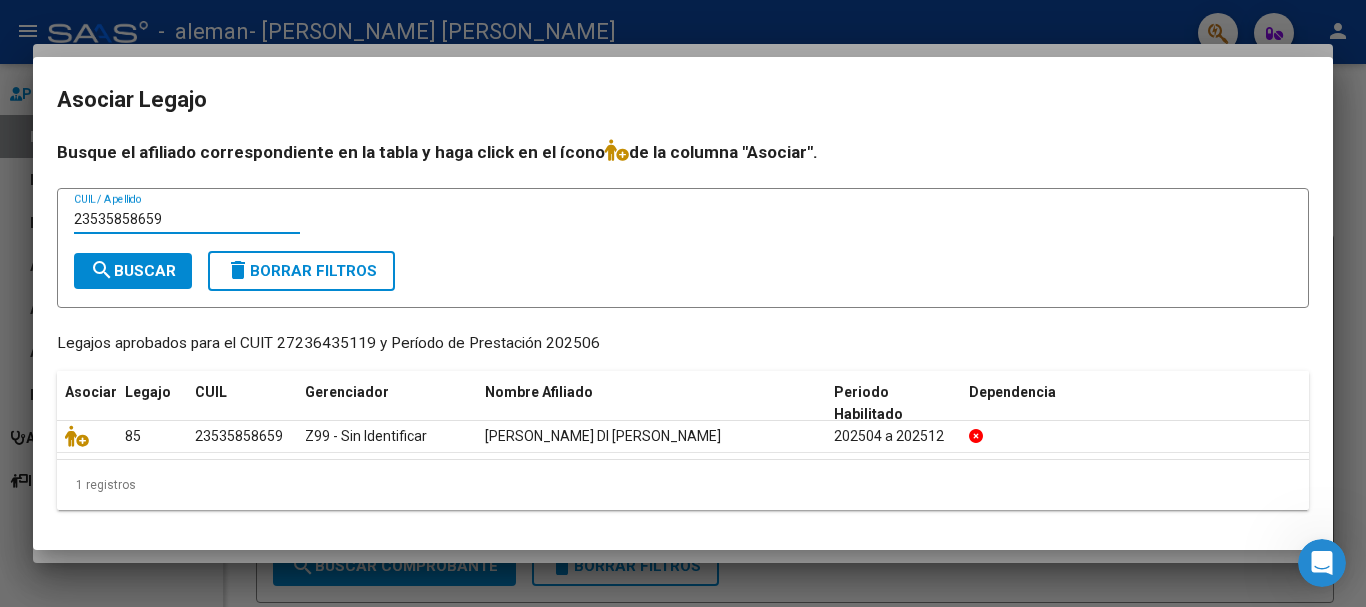 type on "23535858659" 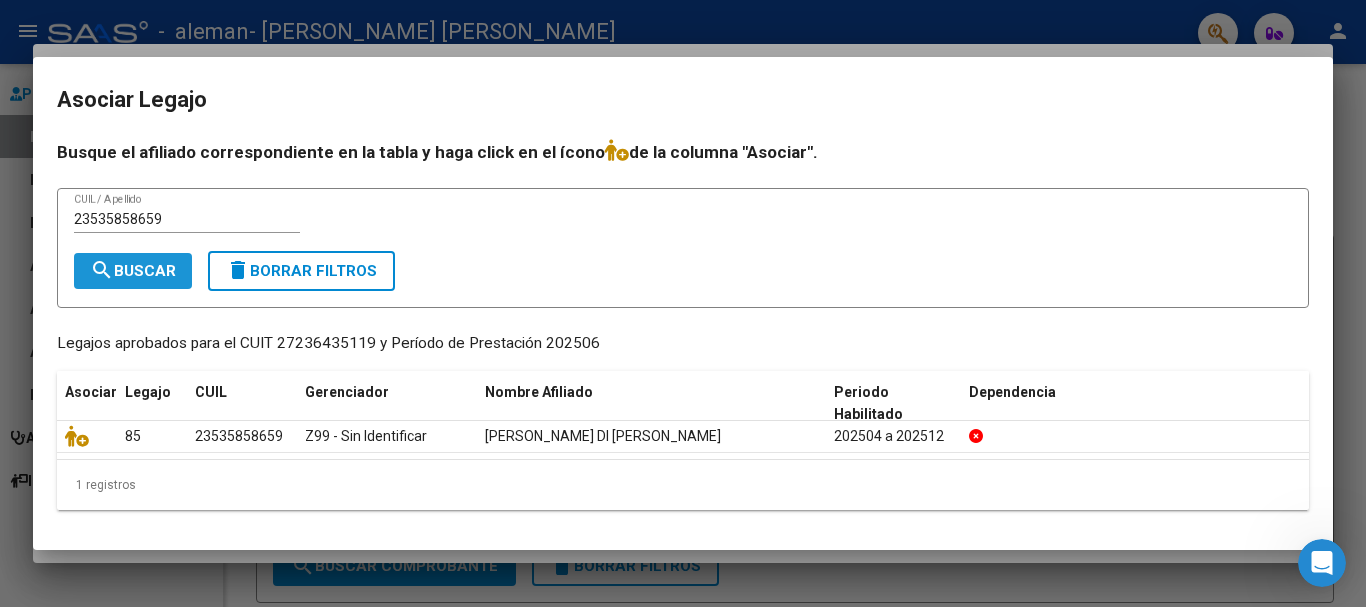 click on "search  Buscar" at bounding box center [133, 271] 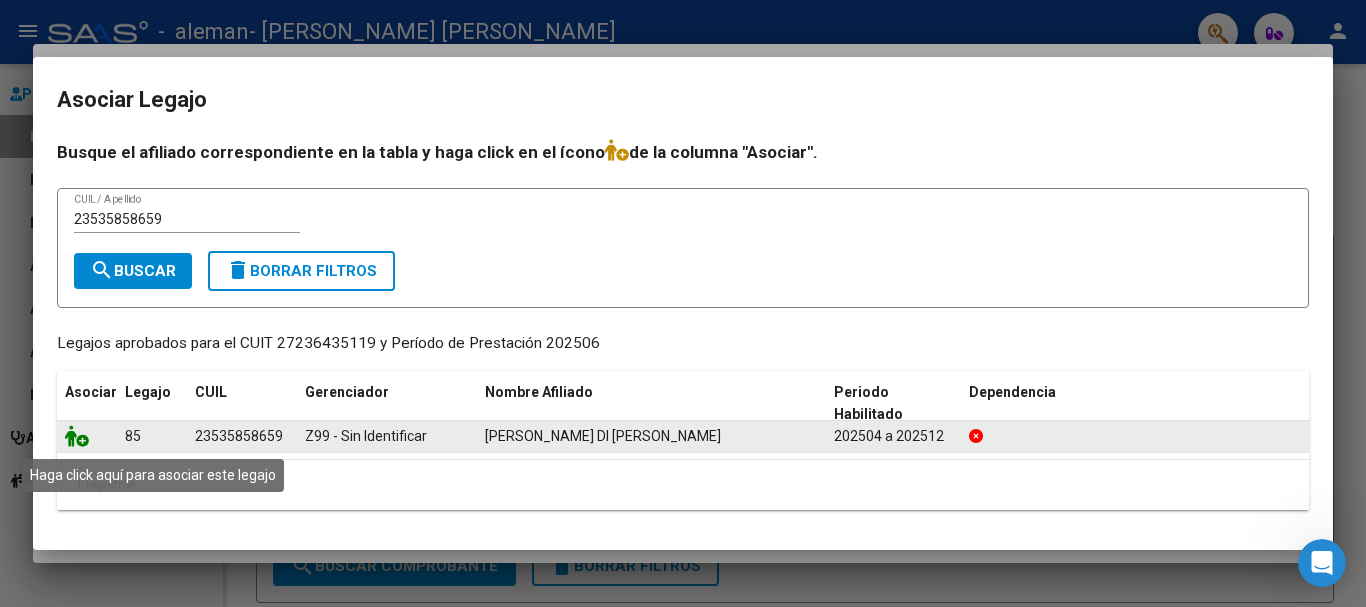 click 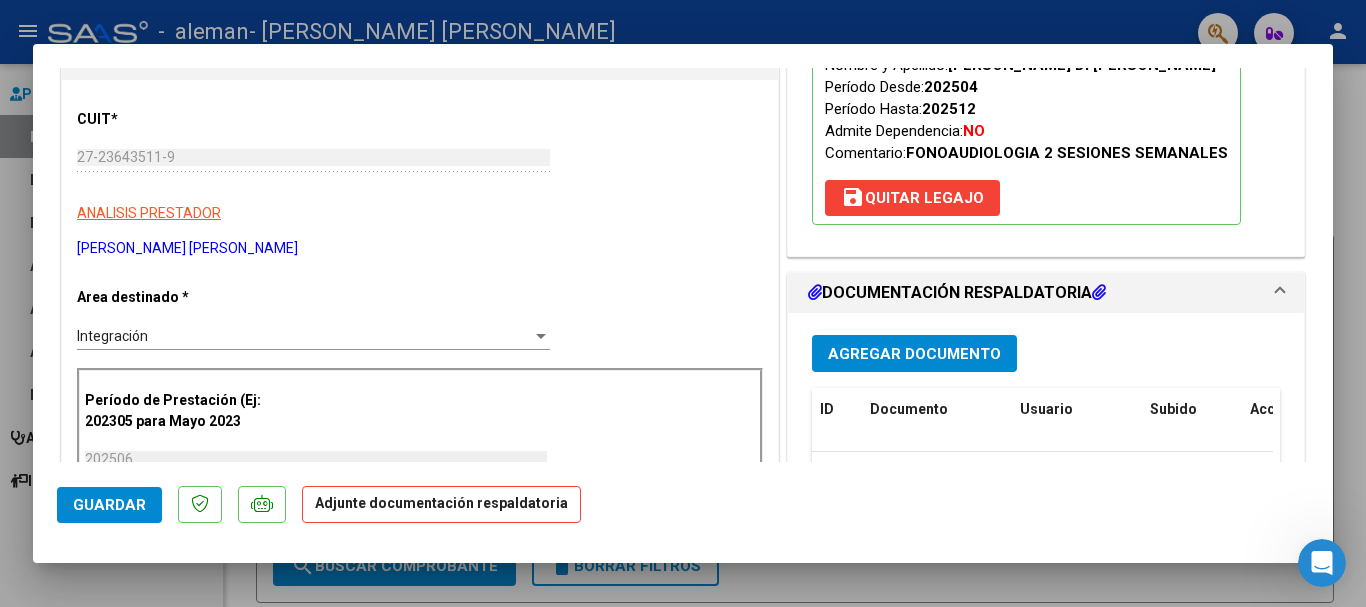 scroll, scrollTop: 306, scrollLeft: 0, axis: vertical 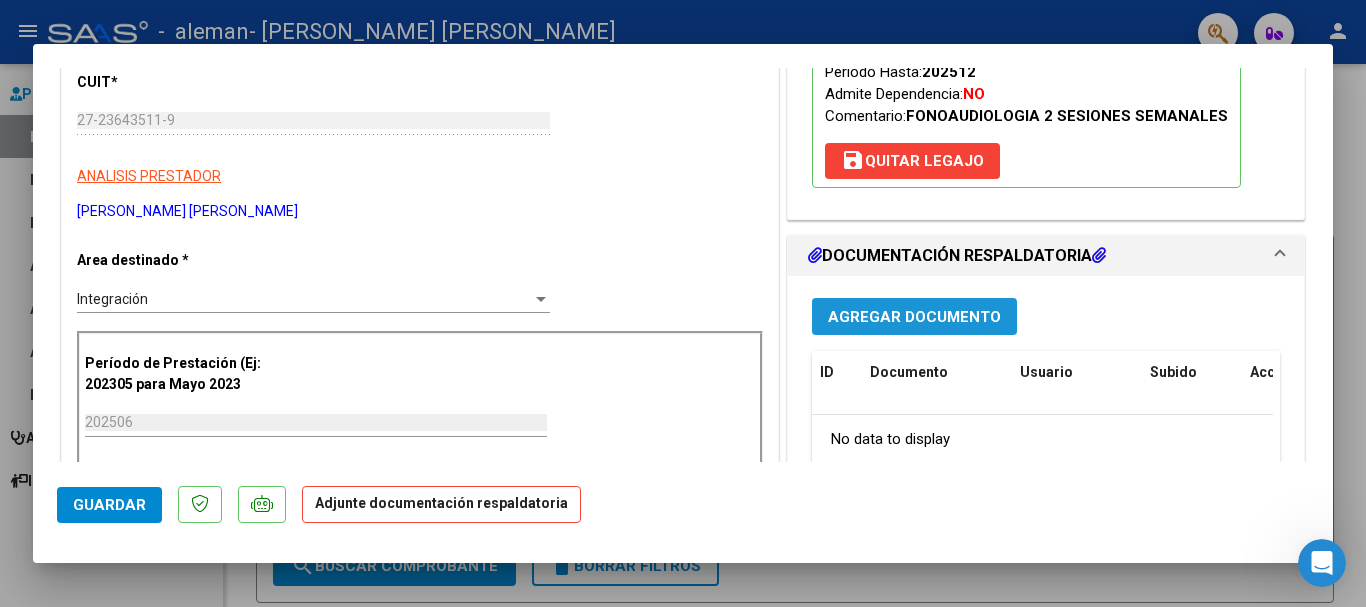 click on "Agregar Documento" at bounding box center [914, 317] 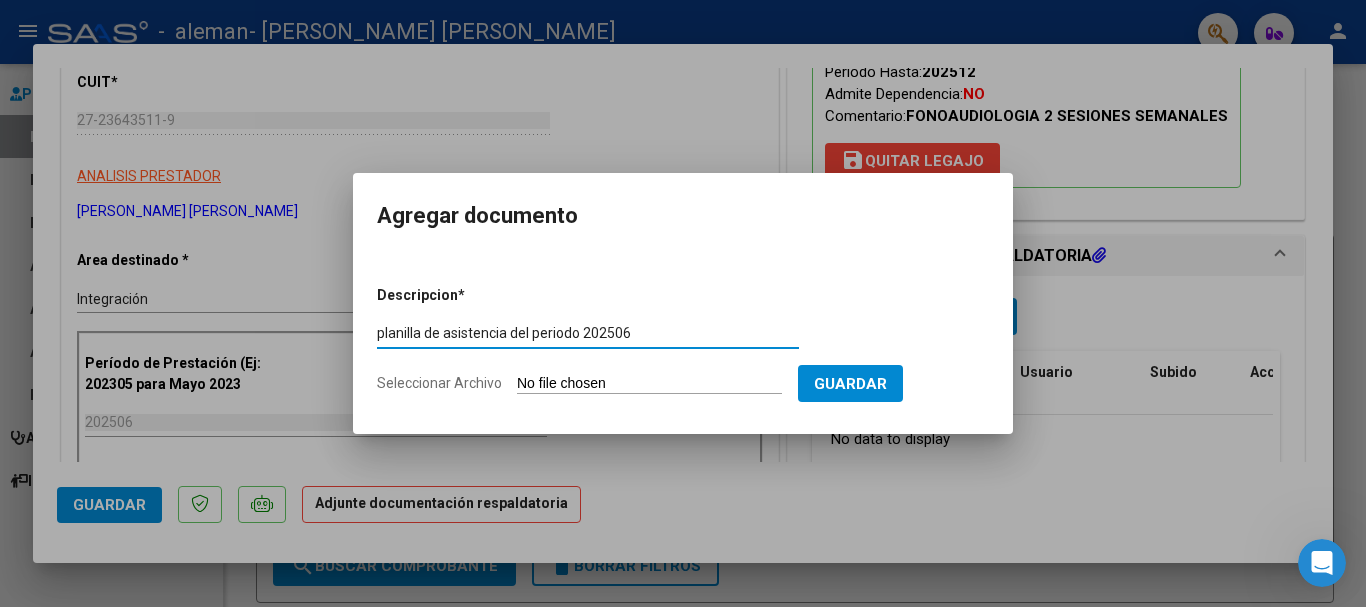 type on "planilla de asistencia del periodo 202506" 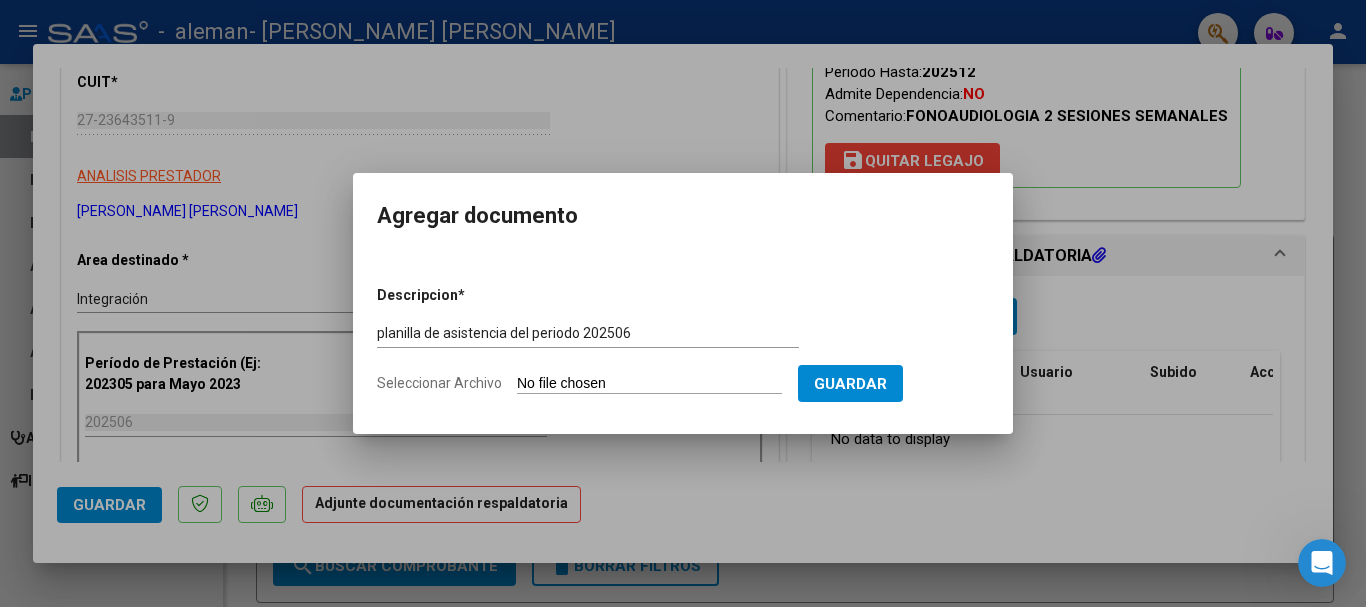 click on "Seleccionar Archivo" 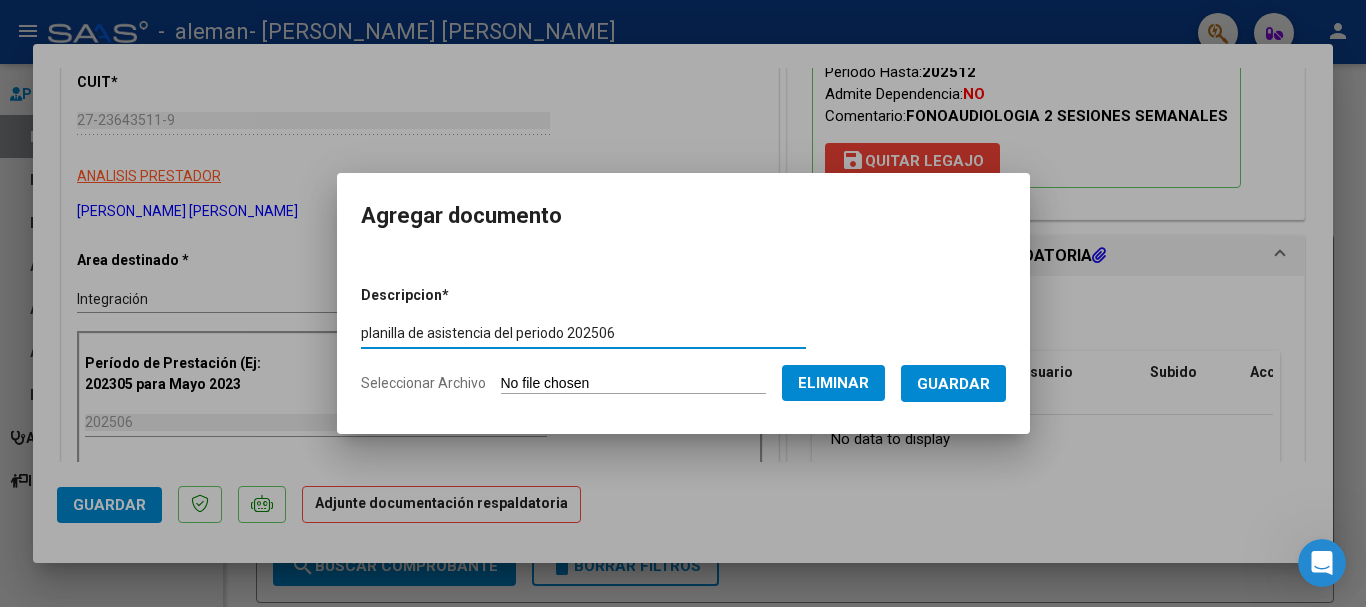 click on "planilla de asistencia del periodo 202506" at bounding box center (583, 333) 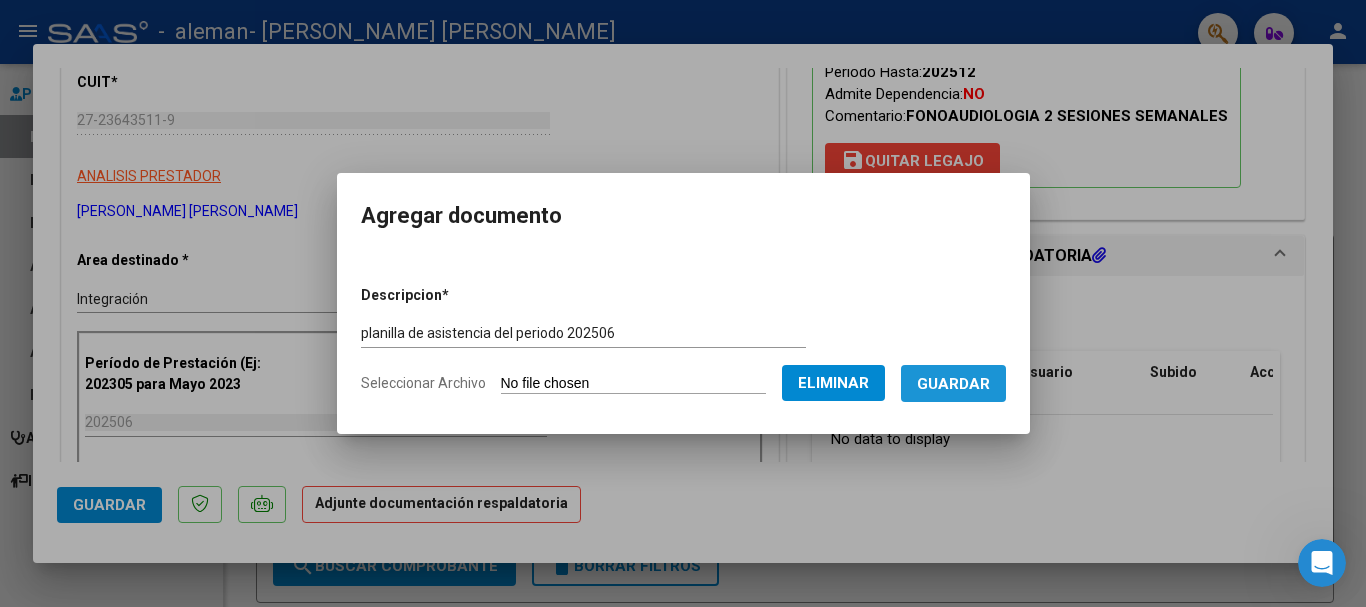 click on "Guardar" at bounding box center [953, 384] 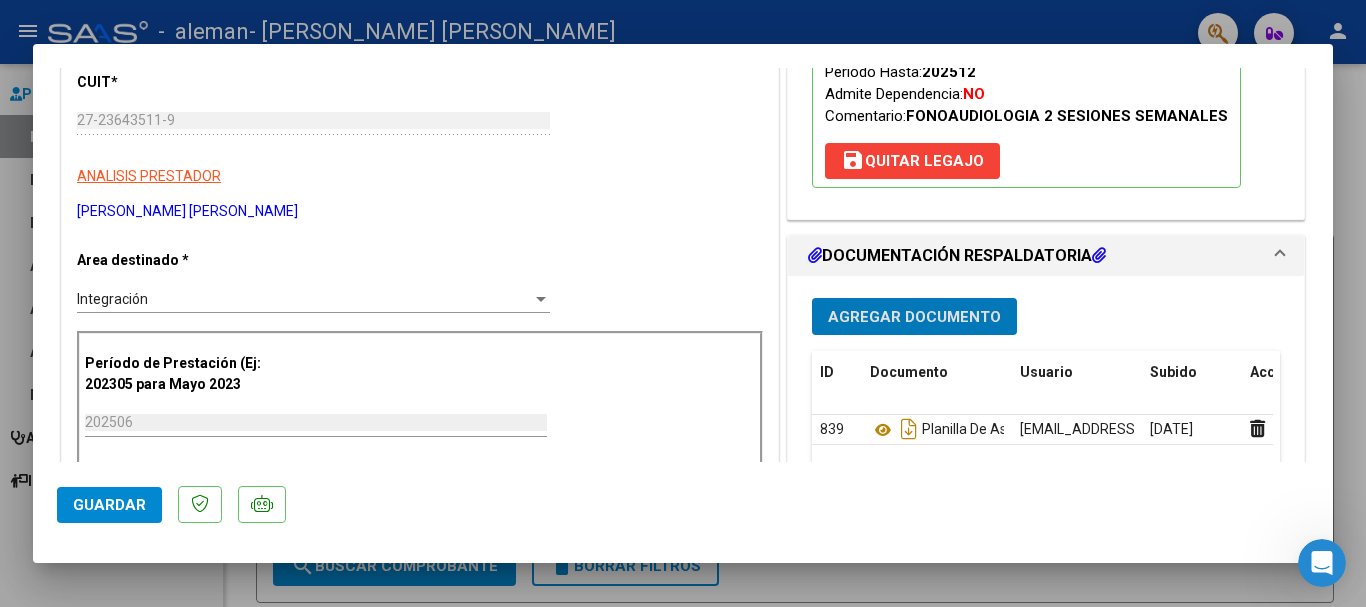 click on "Agregar Documento" at bounding box center [914, 317] 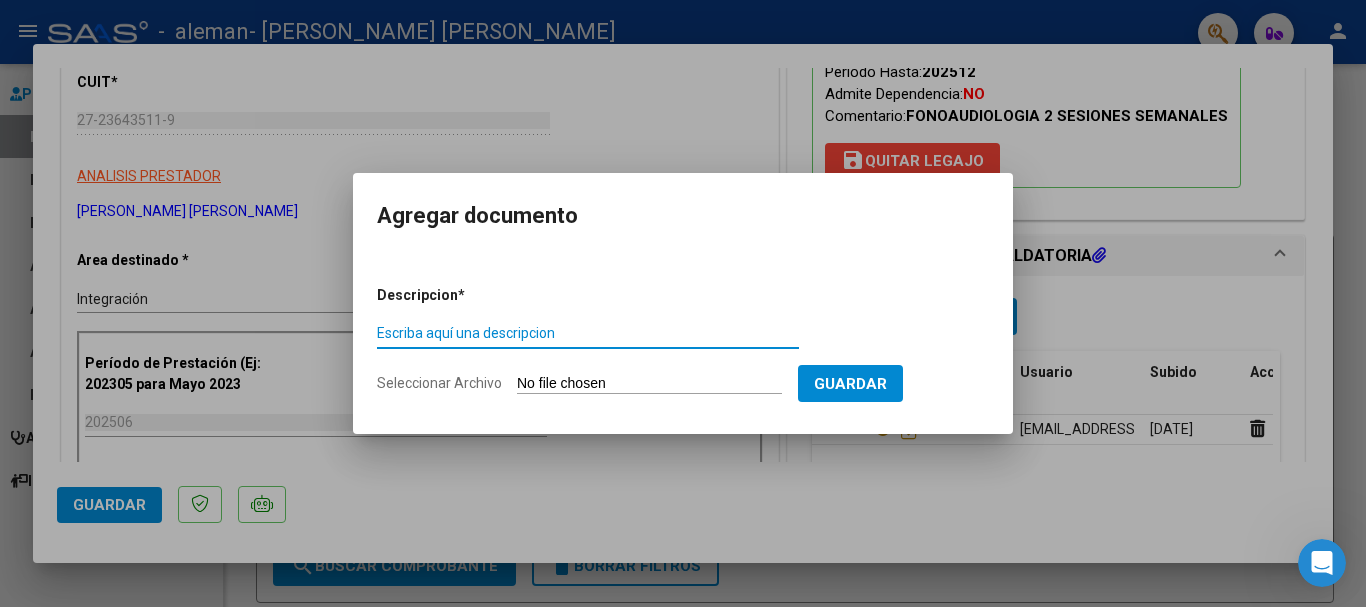 click on "Escriba aquí una descripcion" at bounding box center (588, 333) 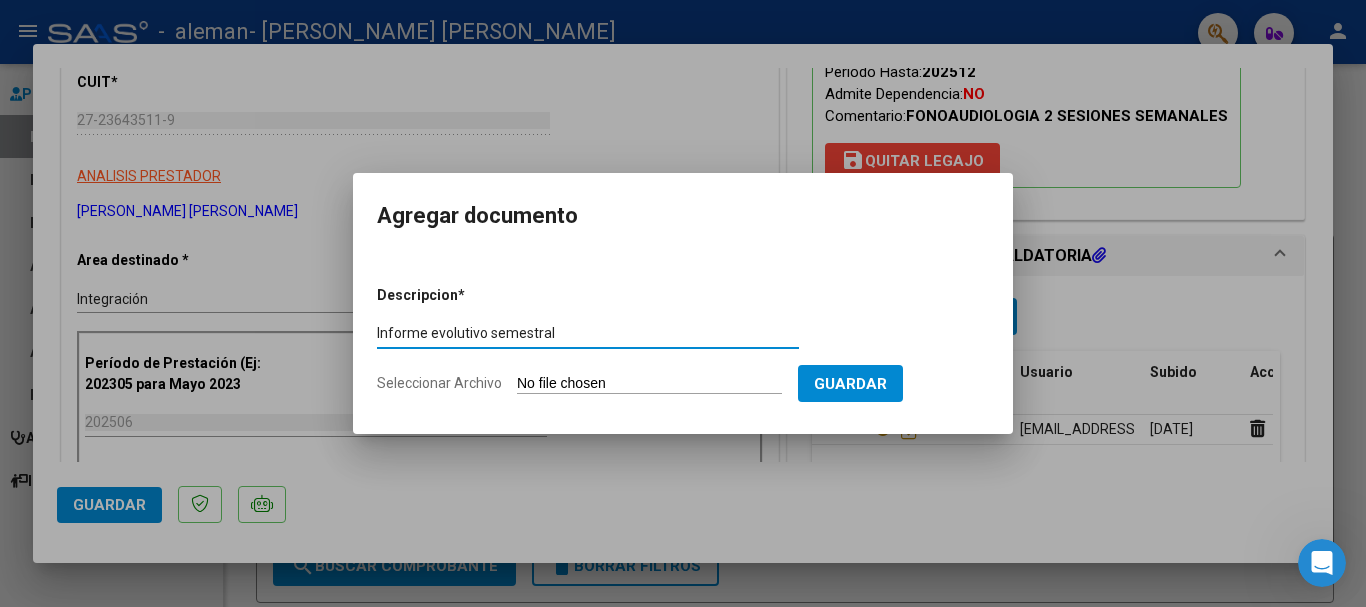 type on "Informe evolutivo semestral" 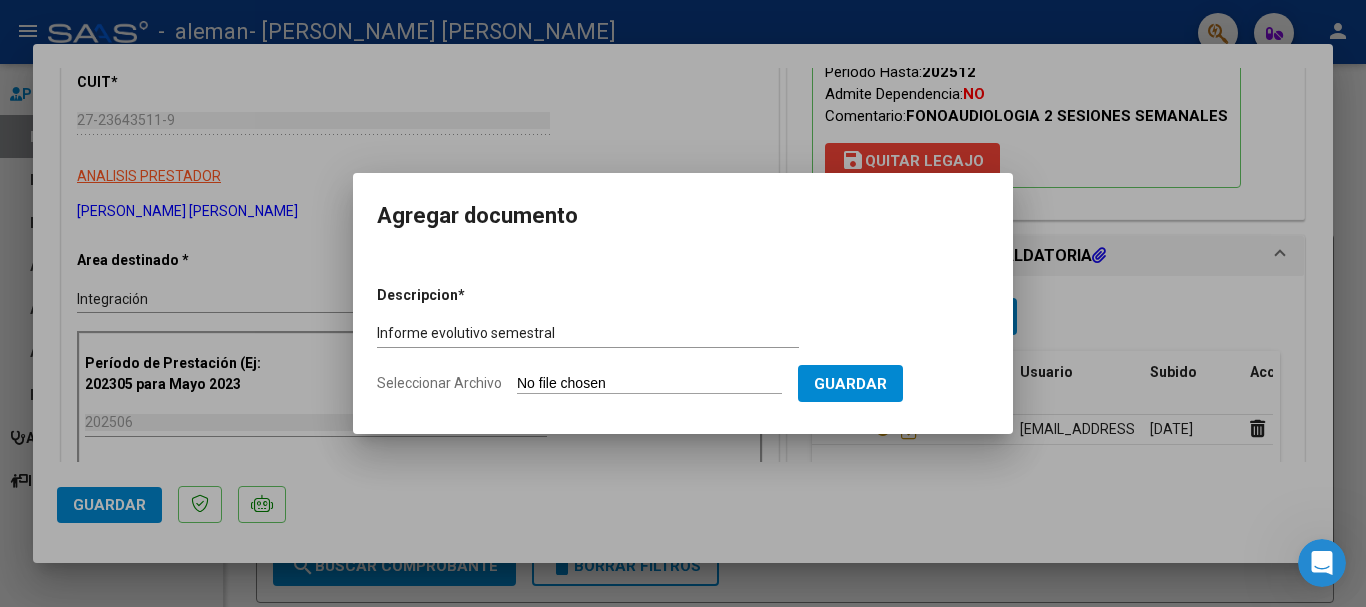 click on "Seleccionar Archivo" 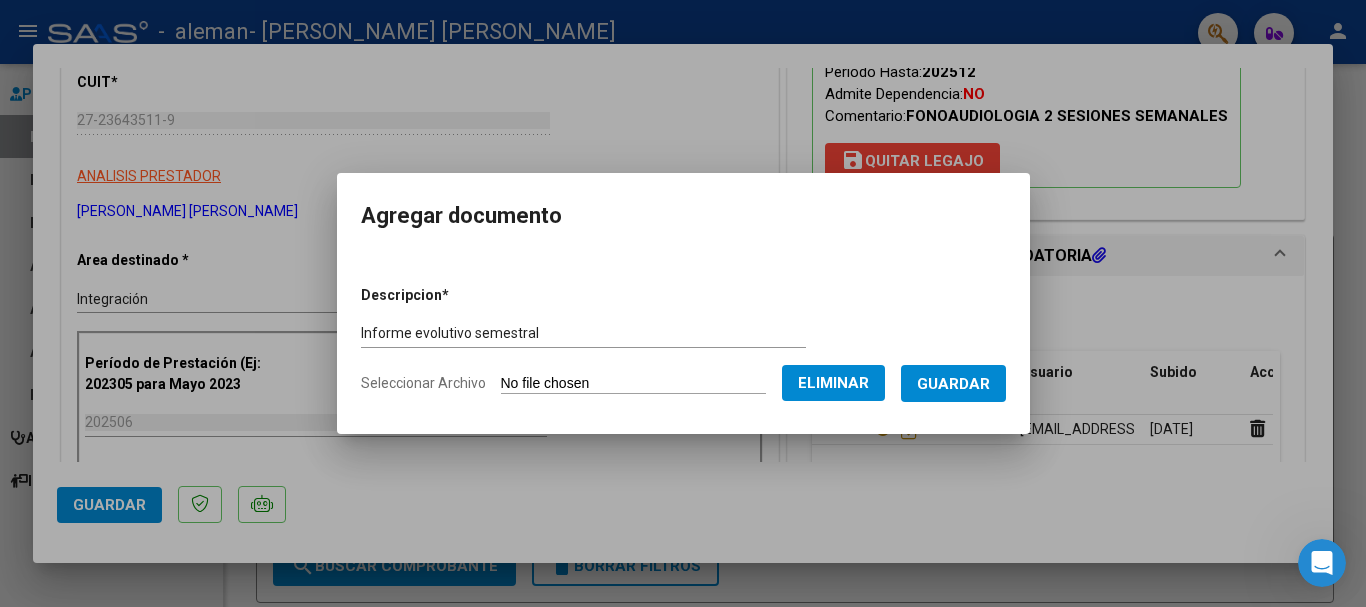 click on "Guardar" at bounding box center [953, 384] 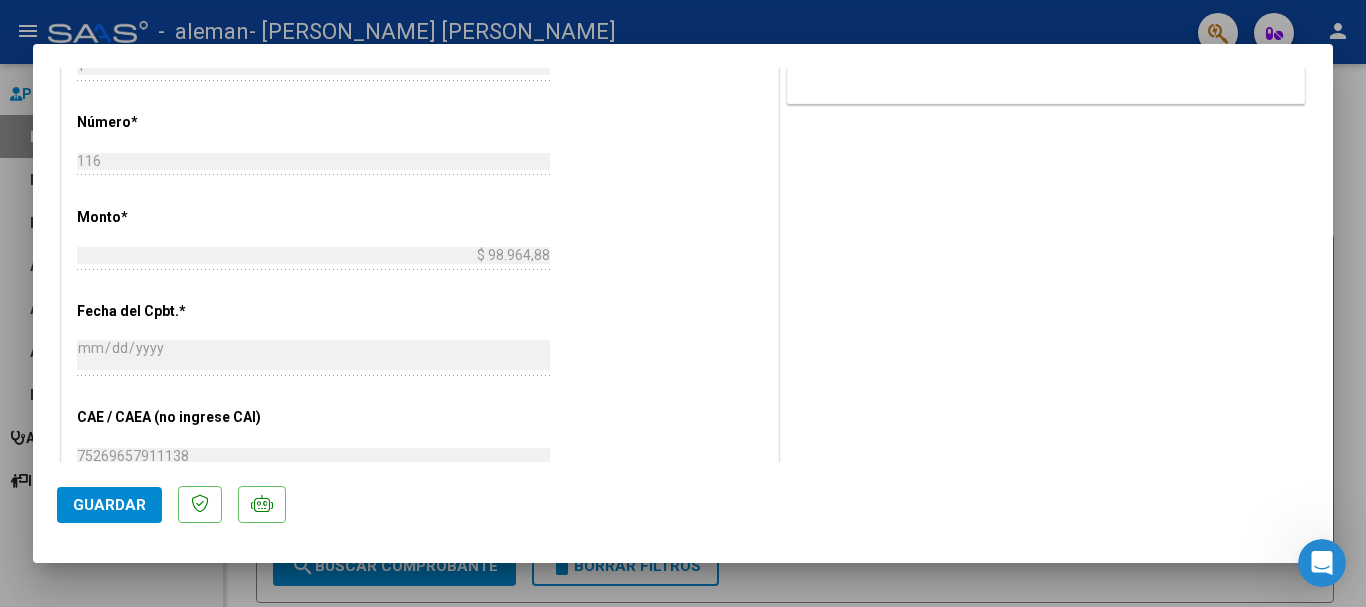 scroll, scrollTop: 1107, scrollLeft: 0, axis: vertical 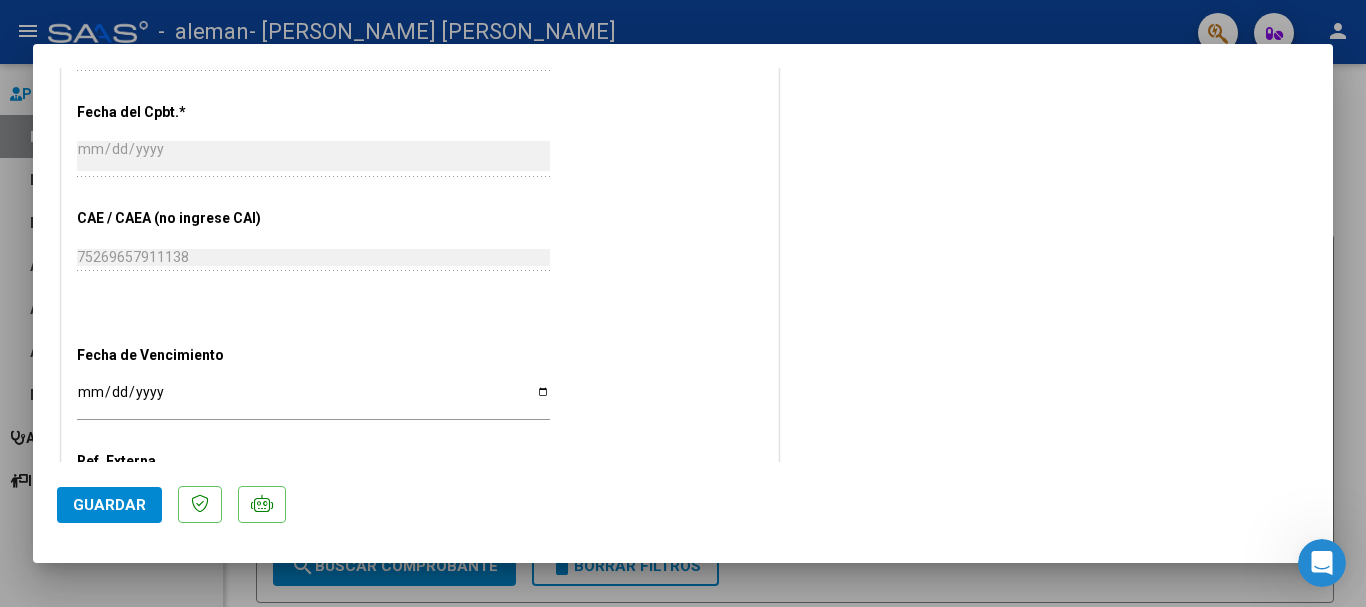 click on "Ingresar la fecha" at bounding box center [313, 399] 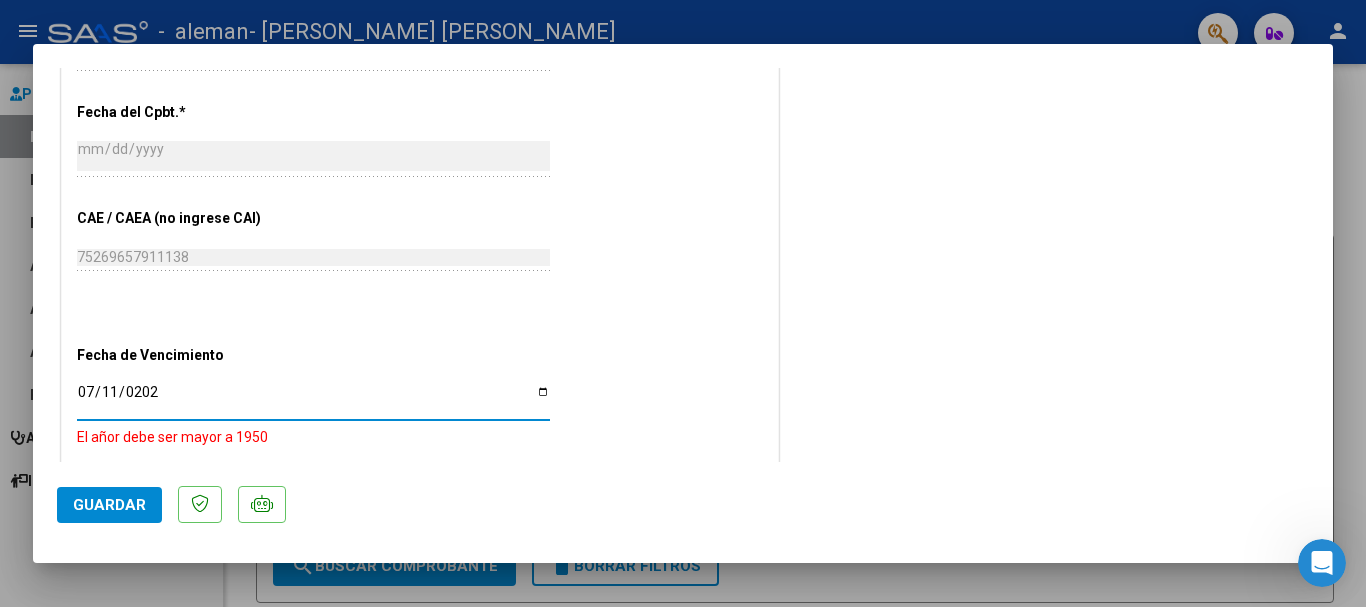 type on "[DATE]" 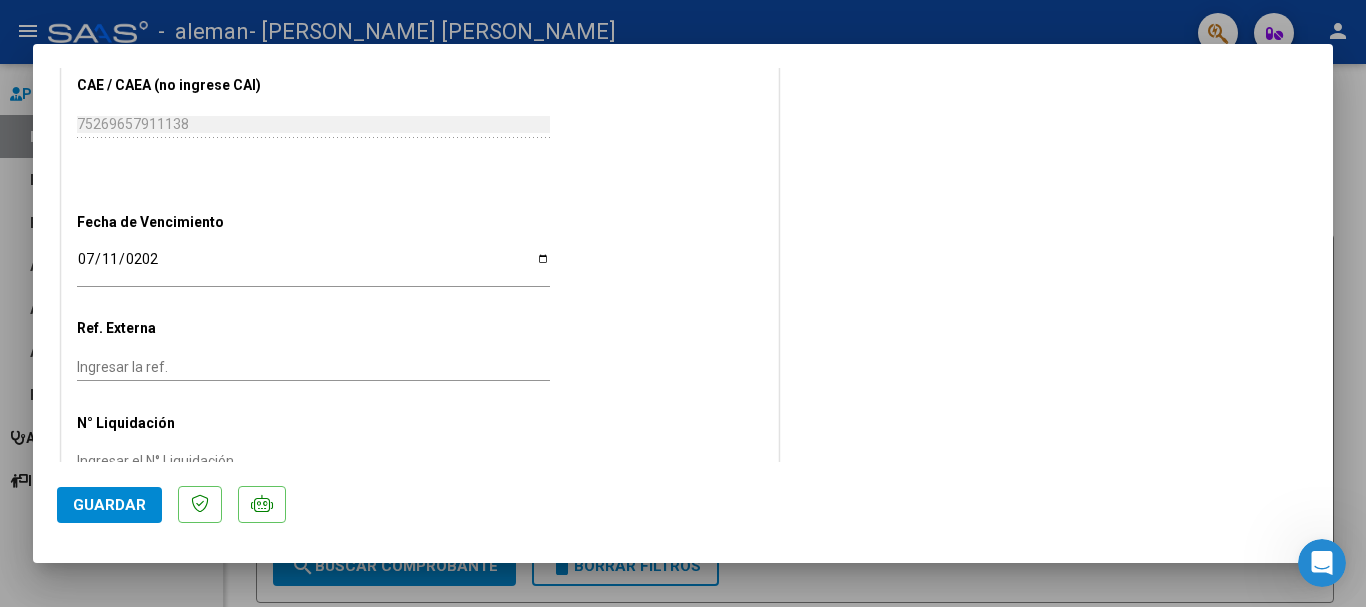 scroll, scrollTop: 1290, scrollLeft: 0, axis: vertical 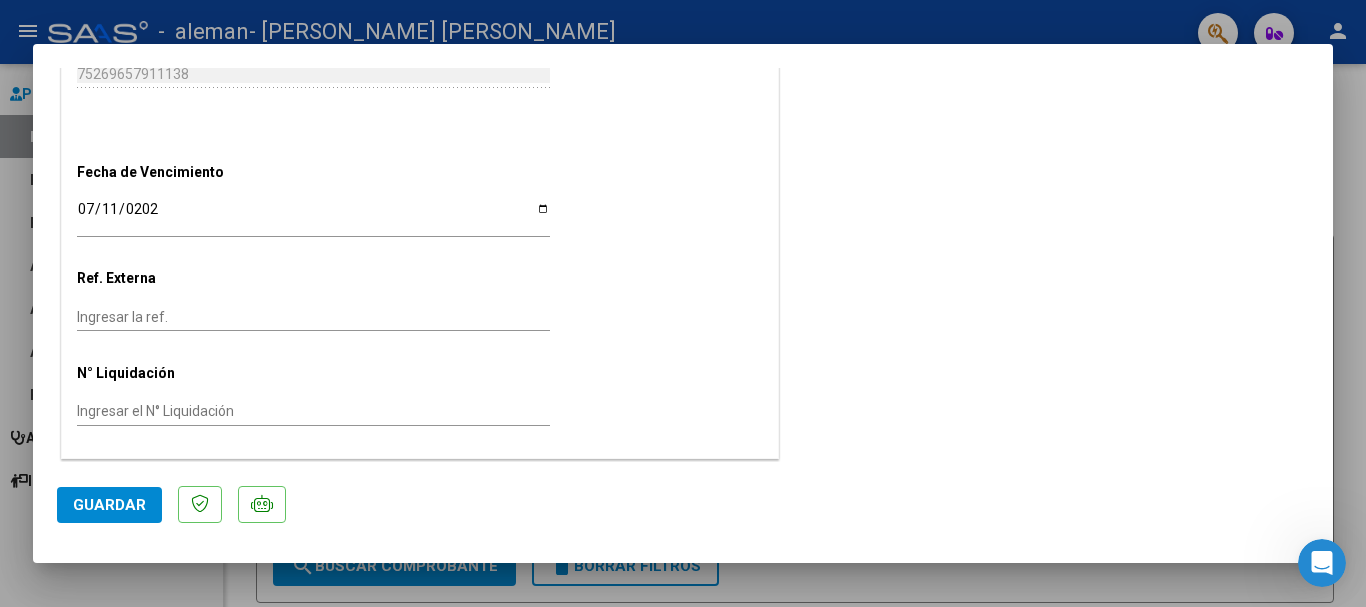 click on "Guardar" 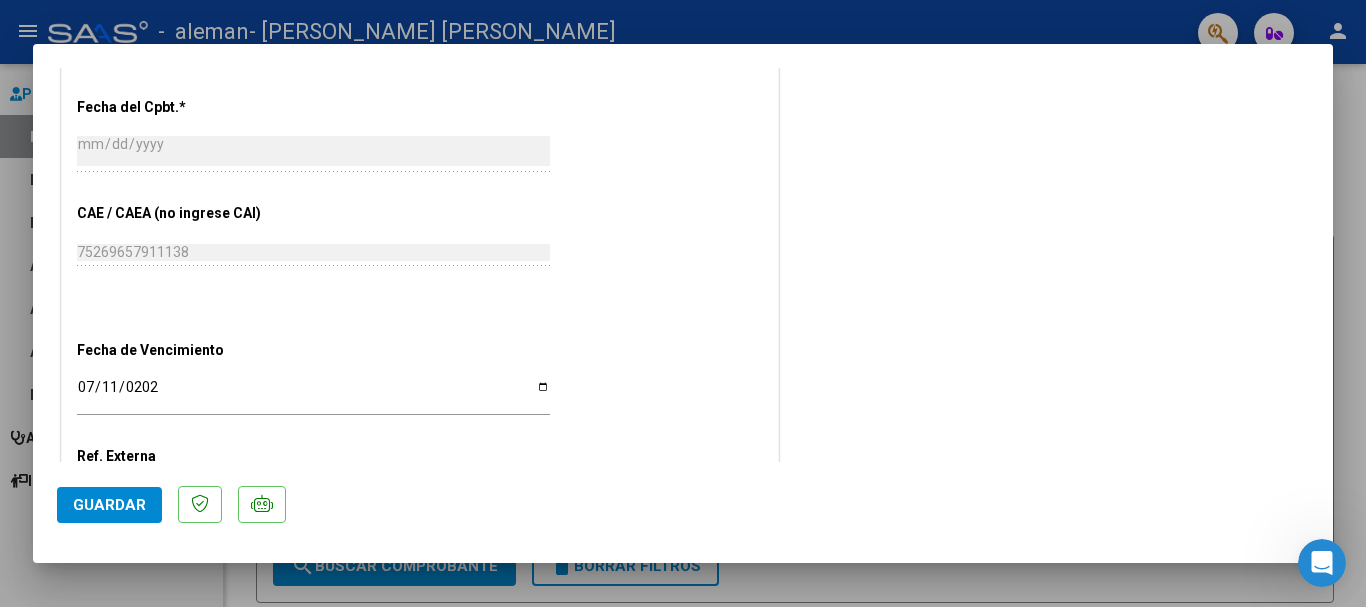 scroll, scrollTop: 1290, scrollLeft: 0, axis: vertical 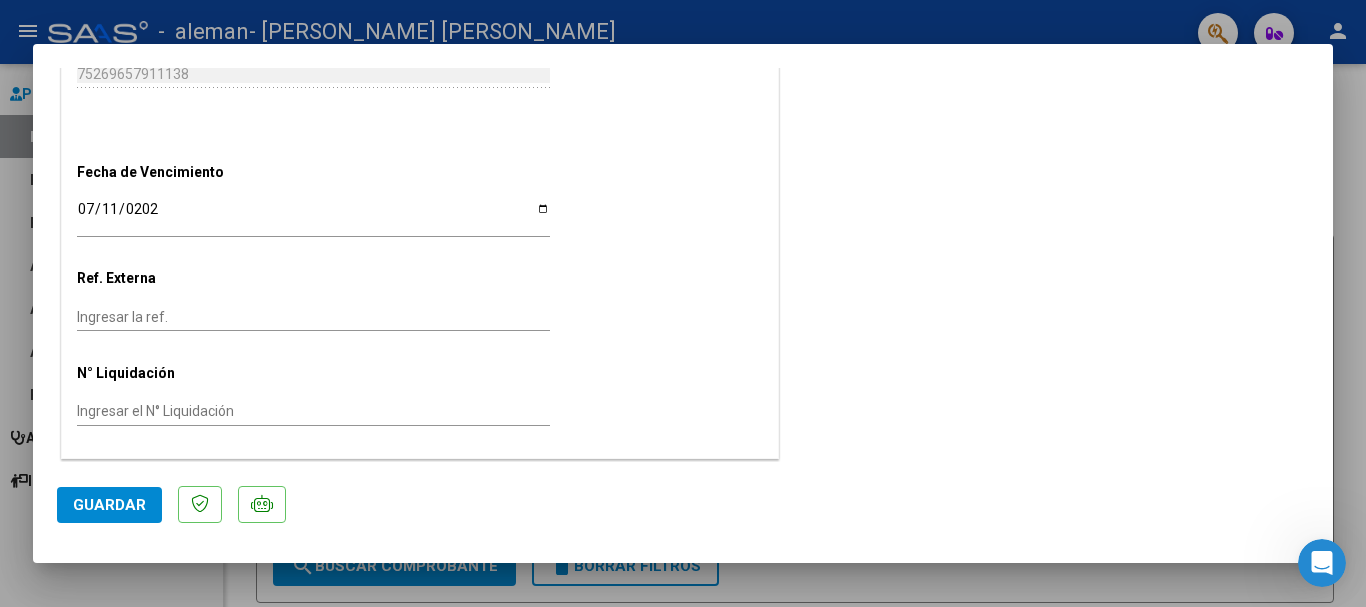 click on "Guardar" 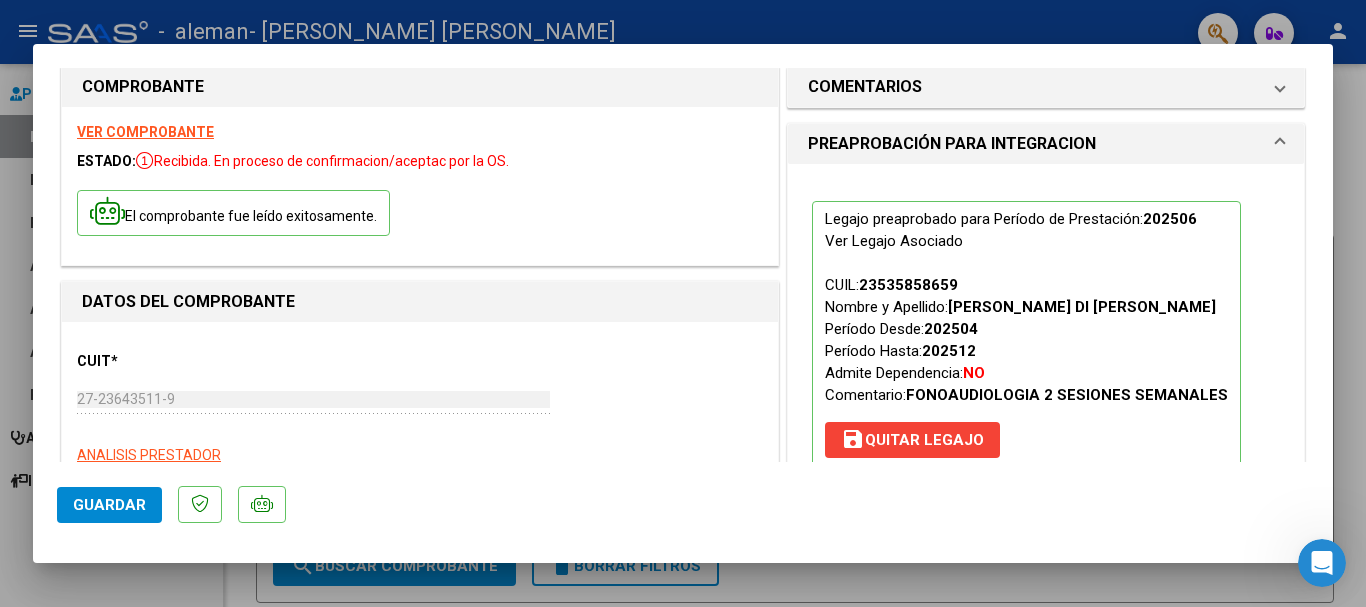 scroll, scrollTop: 0, scrollLeft: 0, axis: both 